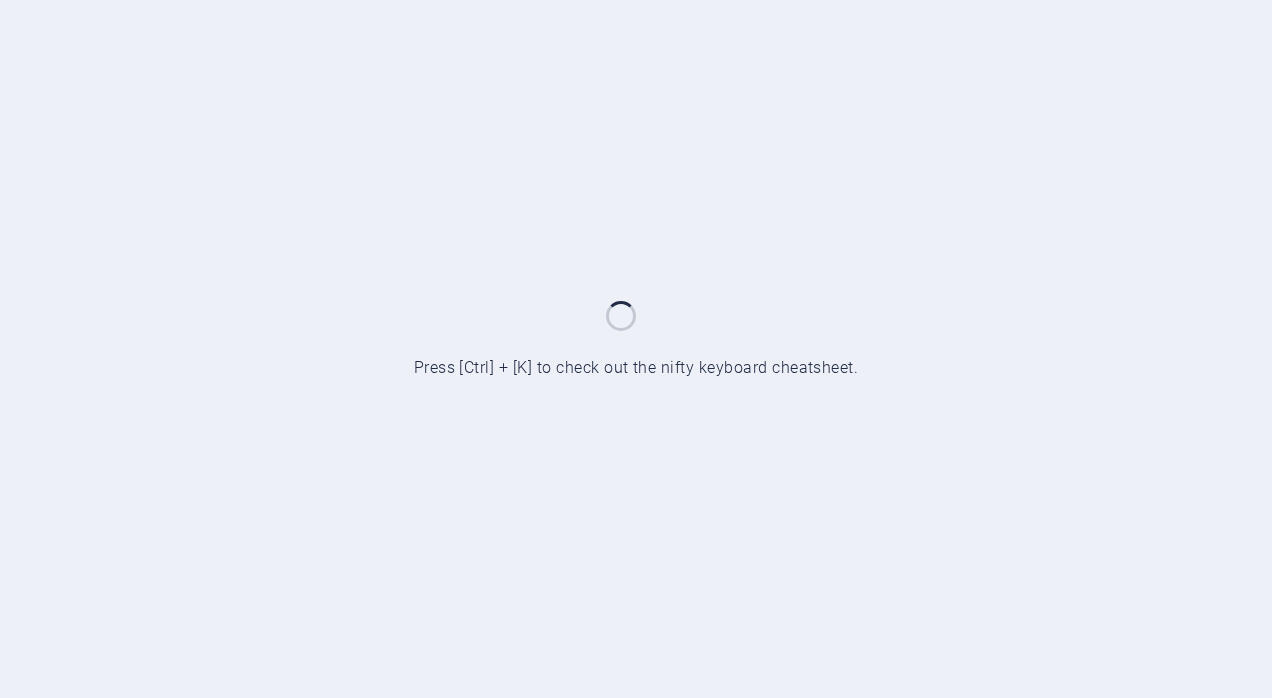 scroll, scrollTop: 0, scrollLeft: 0, axis: both 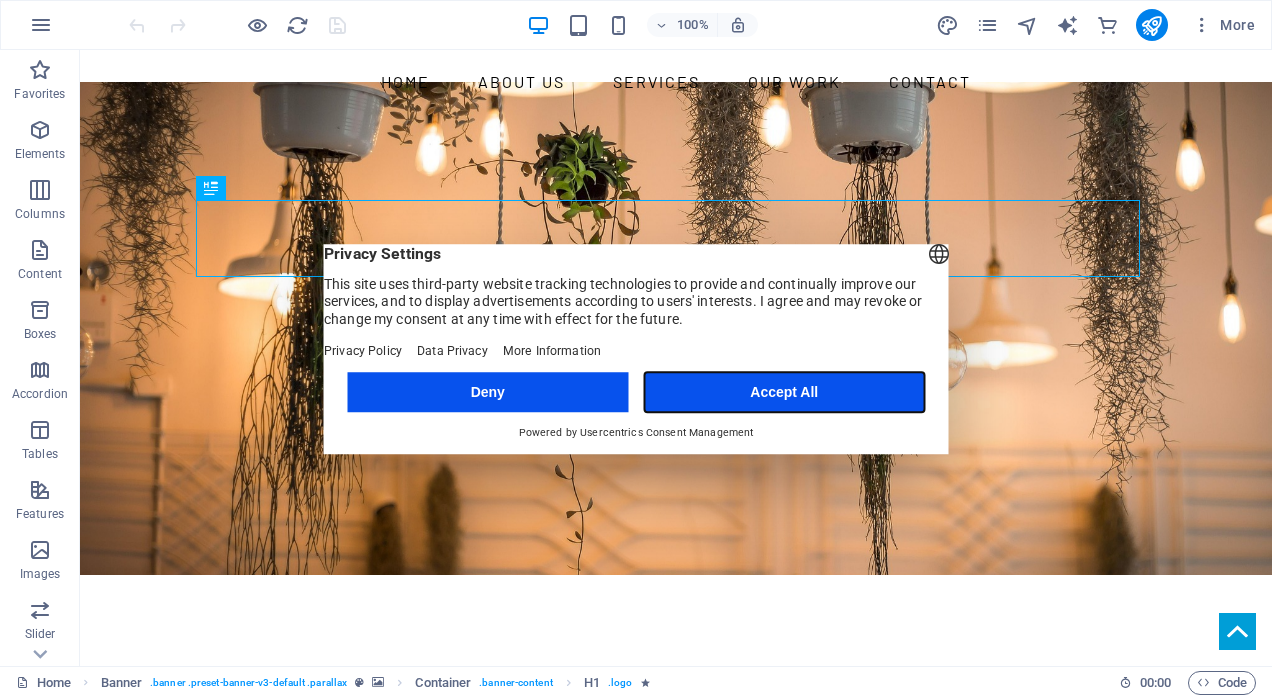 click on "Accept All" at bounding box center [784, 392] 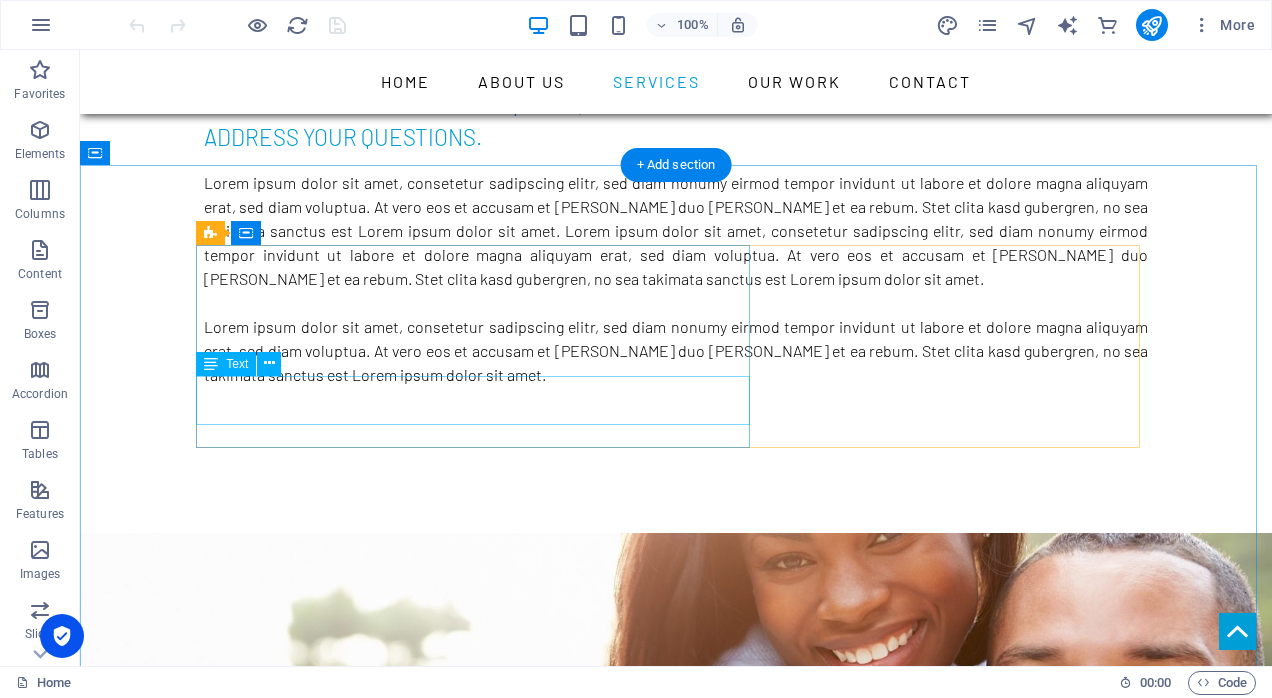 scroll, scrollTop: 1100, scrollLeft: 0, axis: vertical 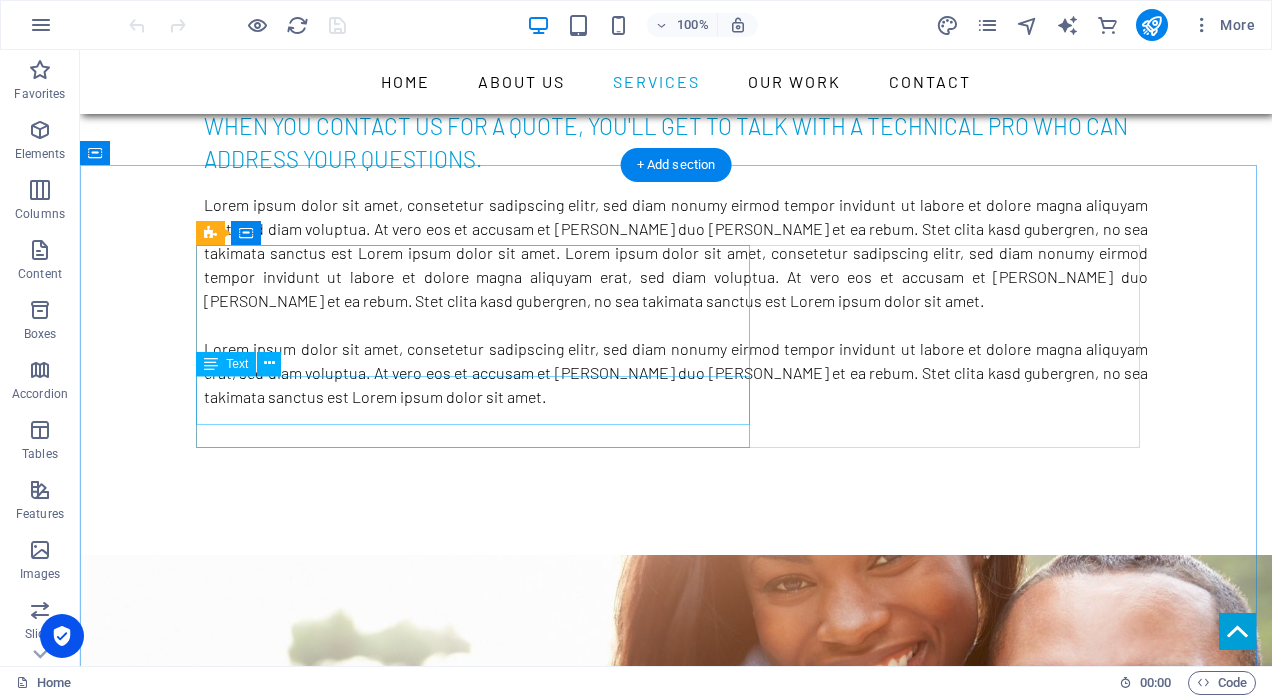 click on "When you contact us for a quote, you'll get to talk with a technical pro who can address your questions." at bounding box center [676, 1391] 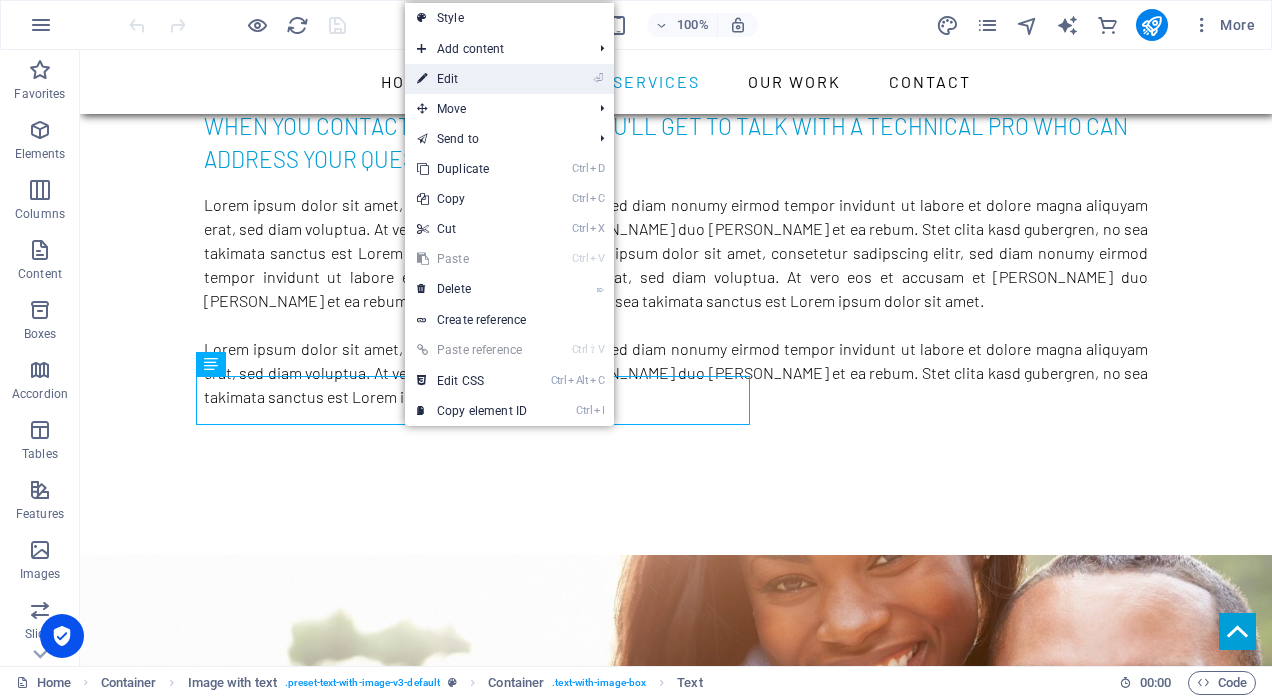 click on "⏎  Edit" at bounding box center [472, 79] 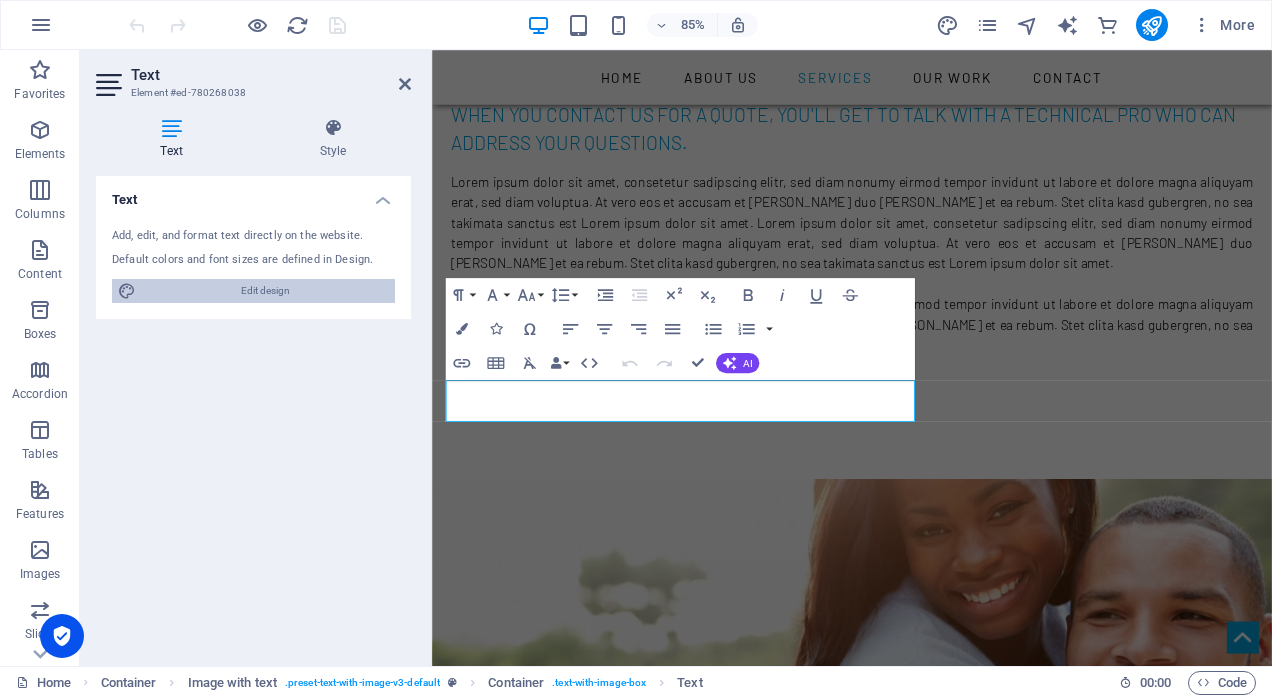 click on "Edit design" at bounding box center [265, 291] 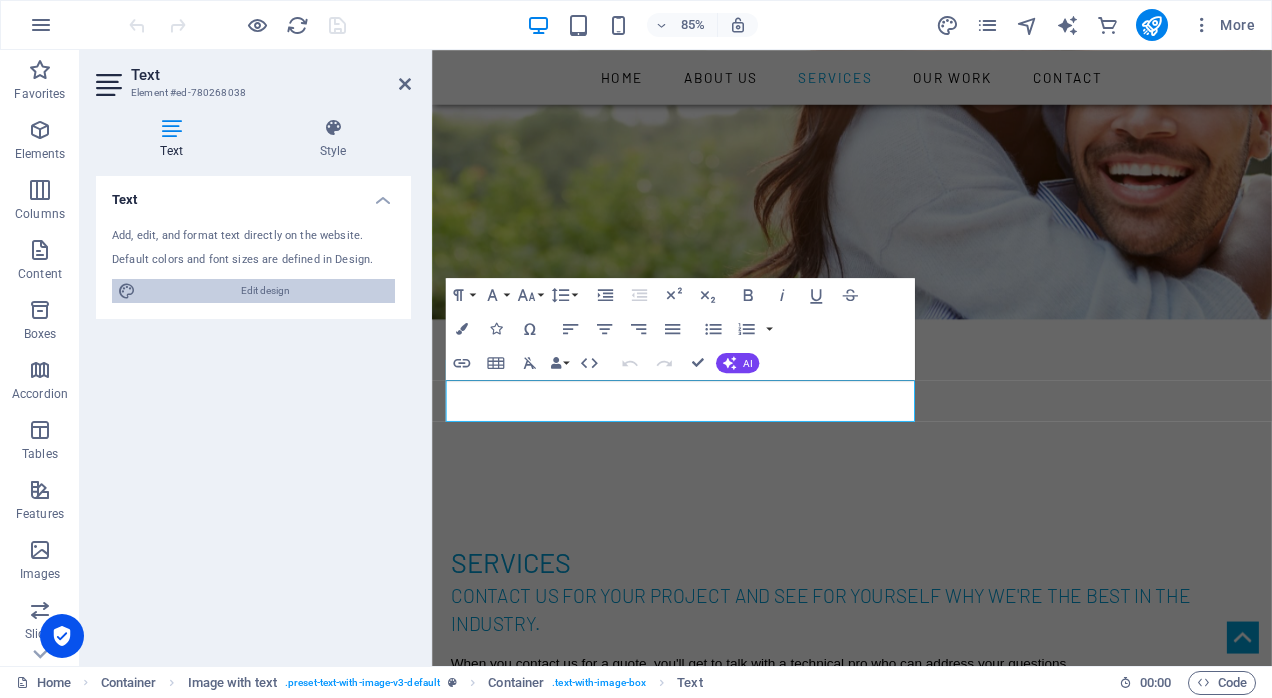 select on "rem" 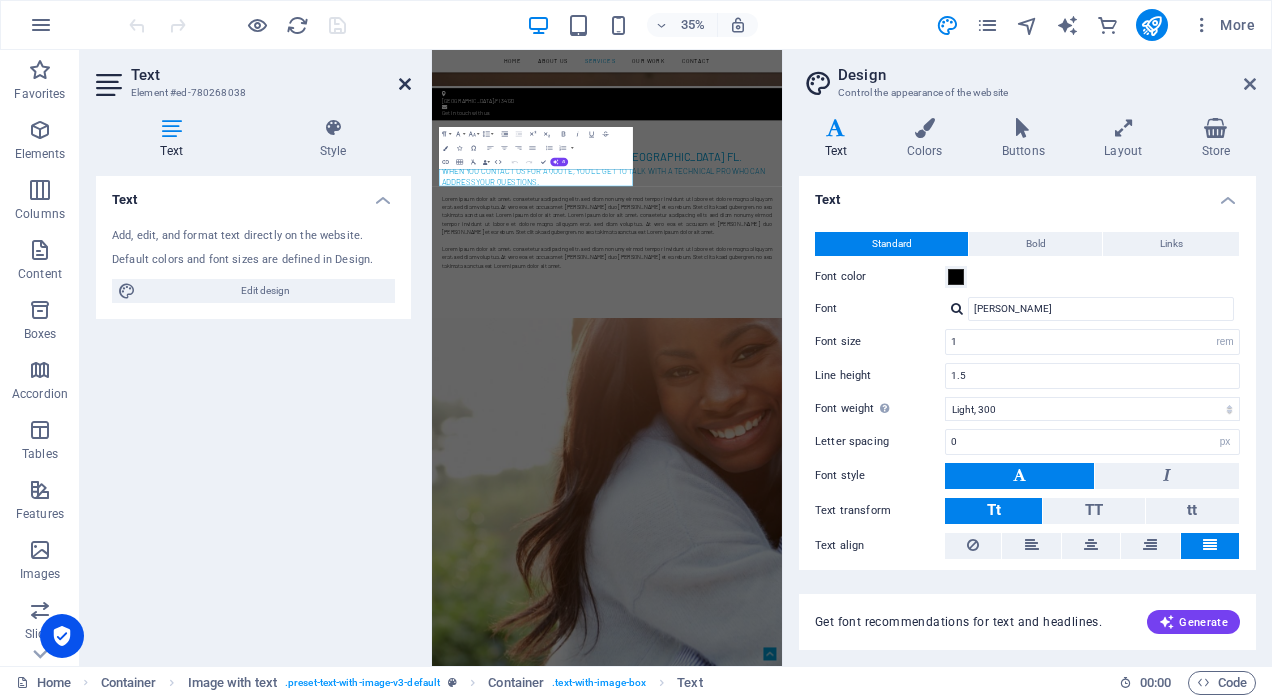 click at bounding box center (405, 84) 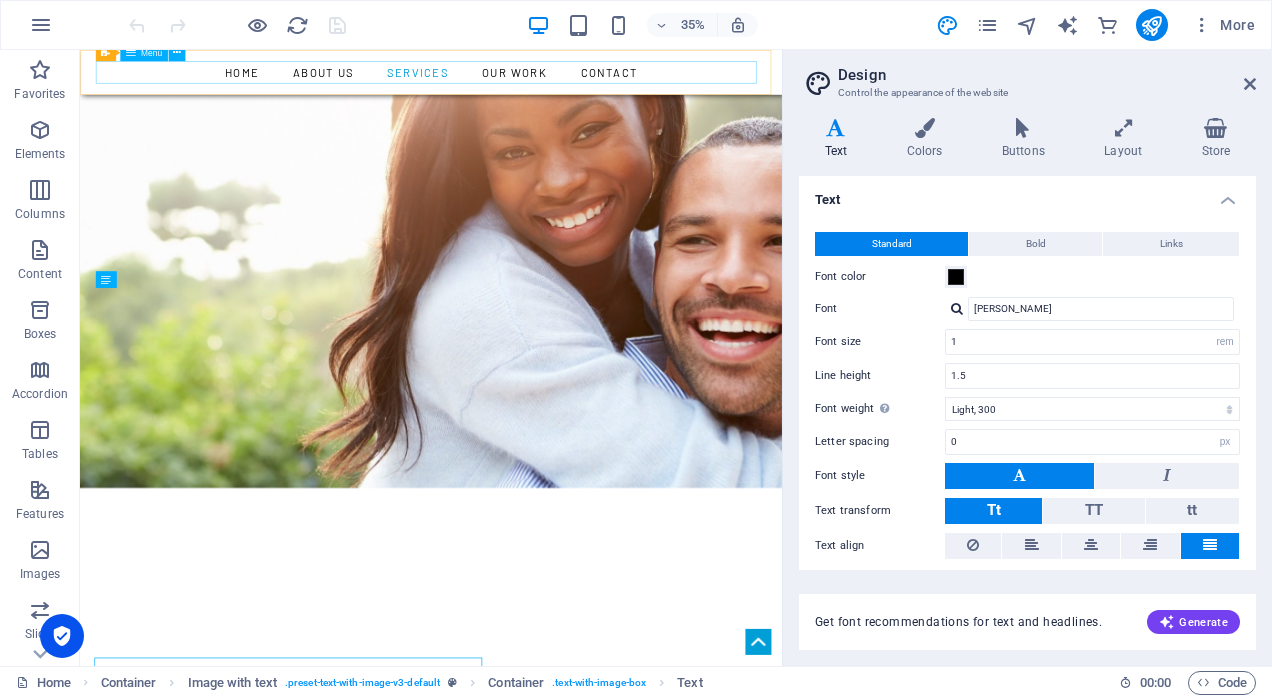 scroll, scrollTop: 1193, scrollLeft: 0, axis: vertical 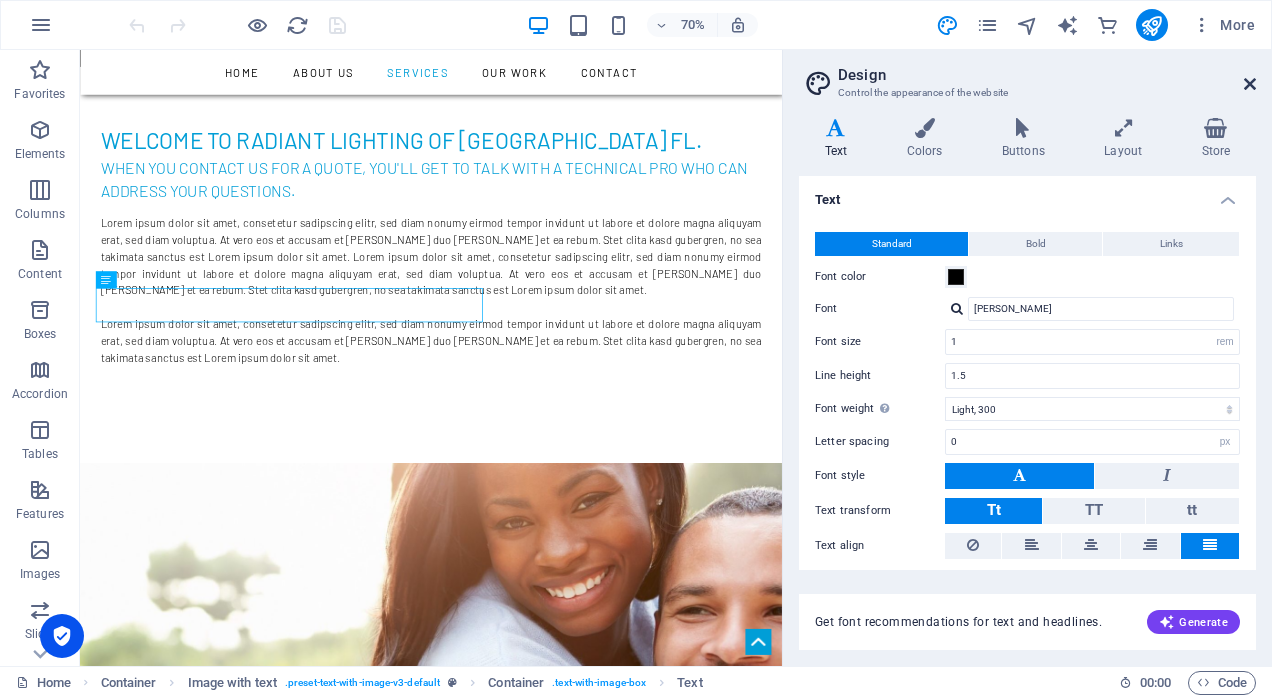click at bounding box center [1250, 84] 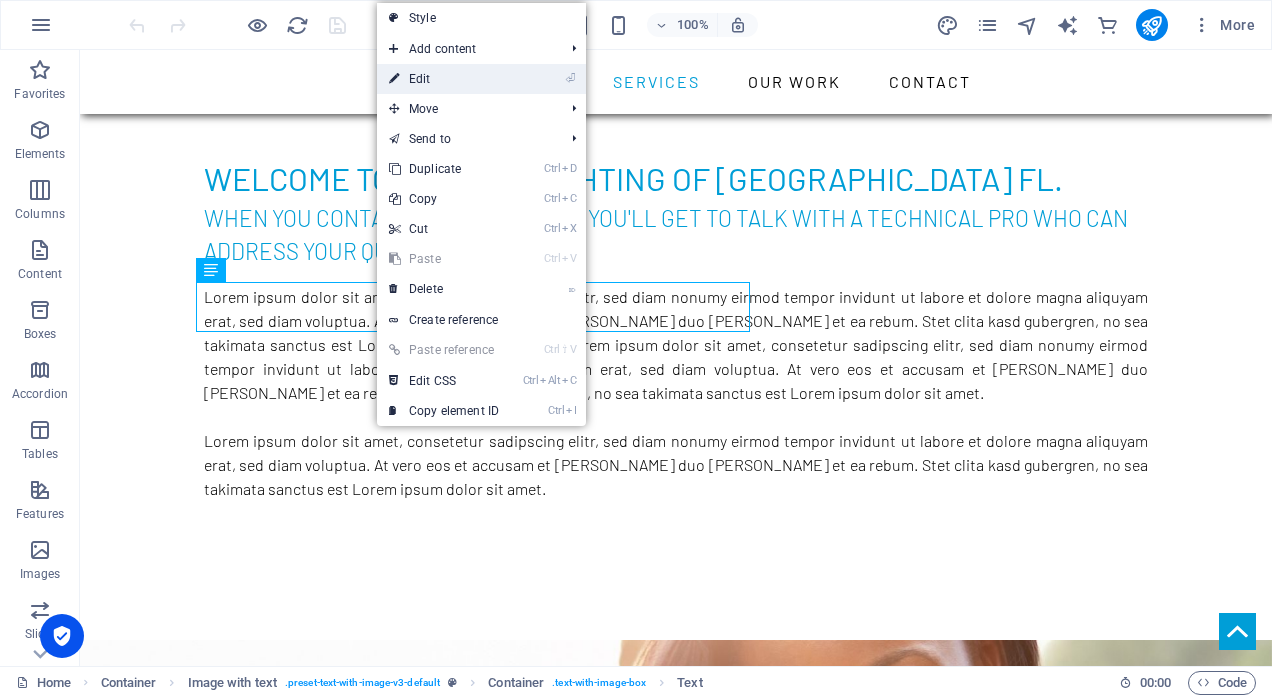 click on "⏎  Edit" at bounding box center (444, 79) 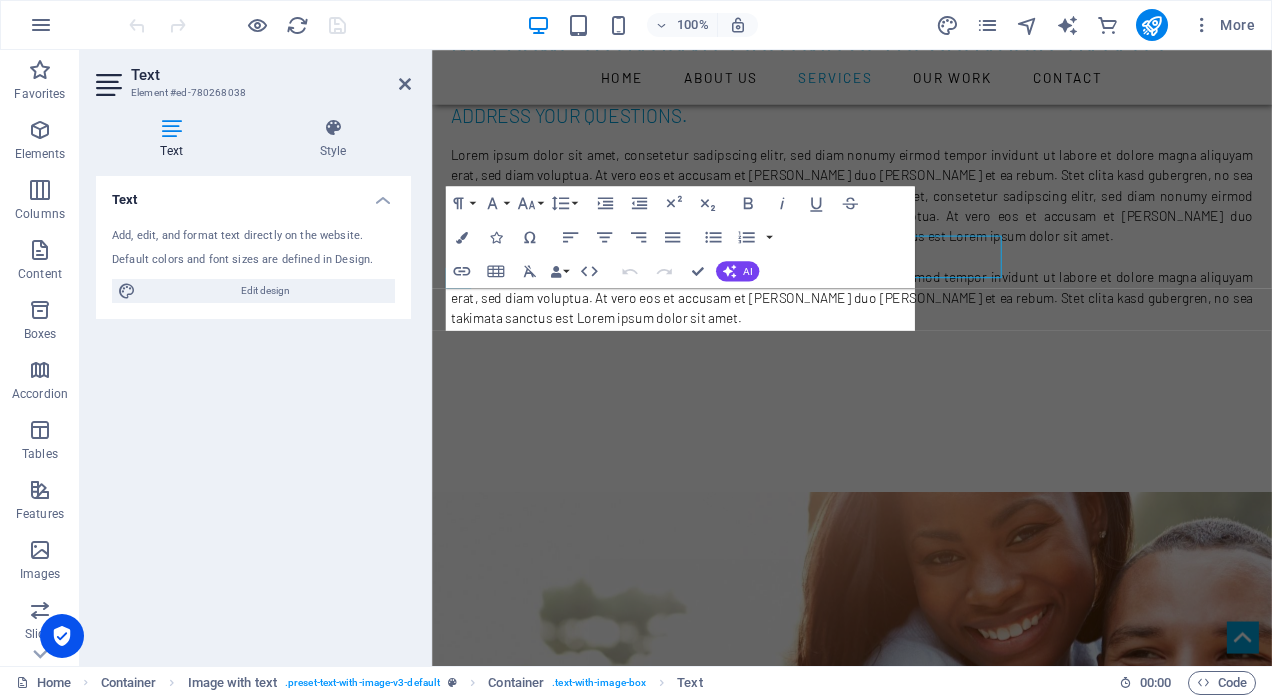 scroll, scrollTop: 1207, scrollLeft: 0, axis: vertical 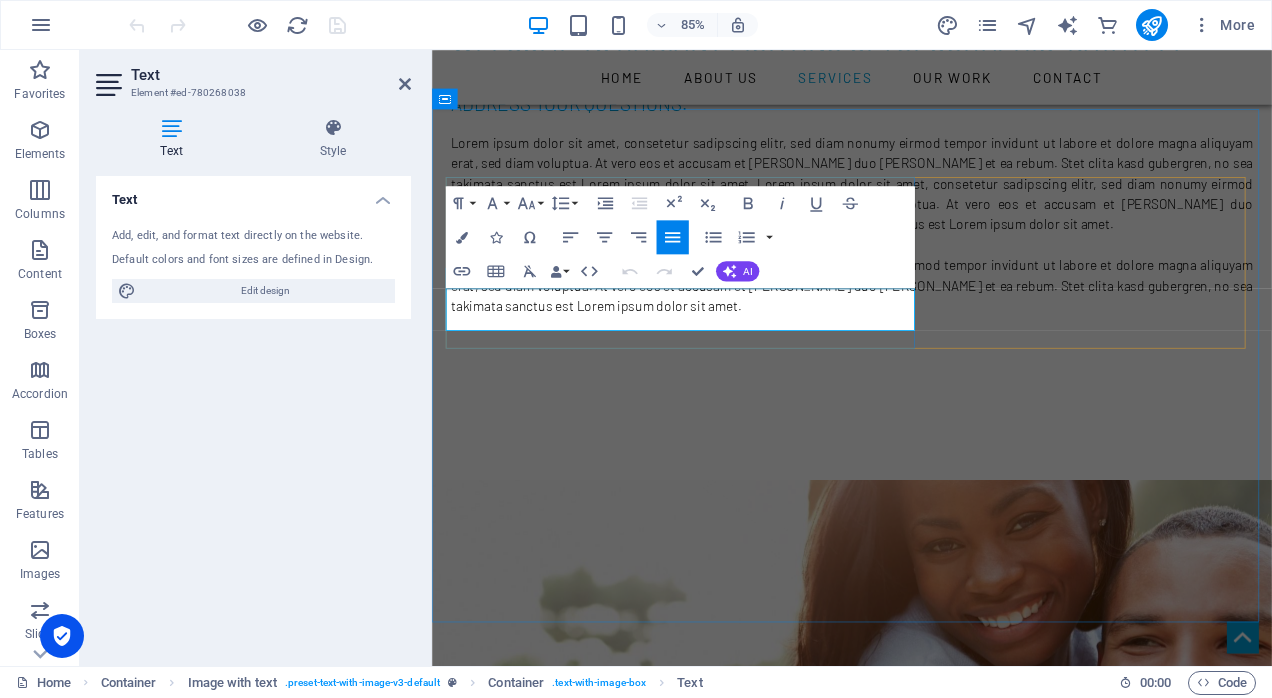 click on "When you contact us for a quote, you'll get to talk with a technical pro who can address your questions." at bounding box center [926, 1423] 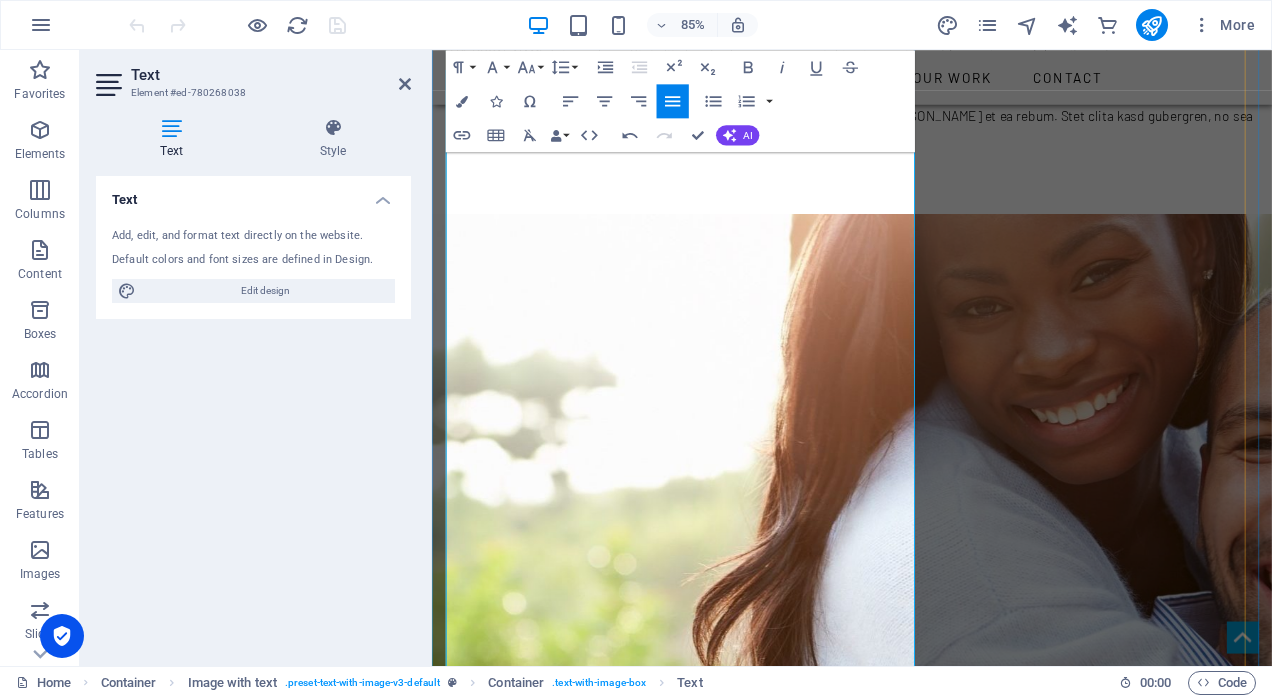 scroll, scrollTop: 1507, scrollLeft: 0, axis: vertical 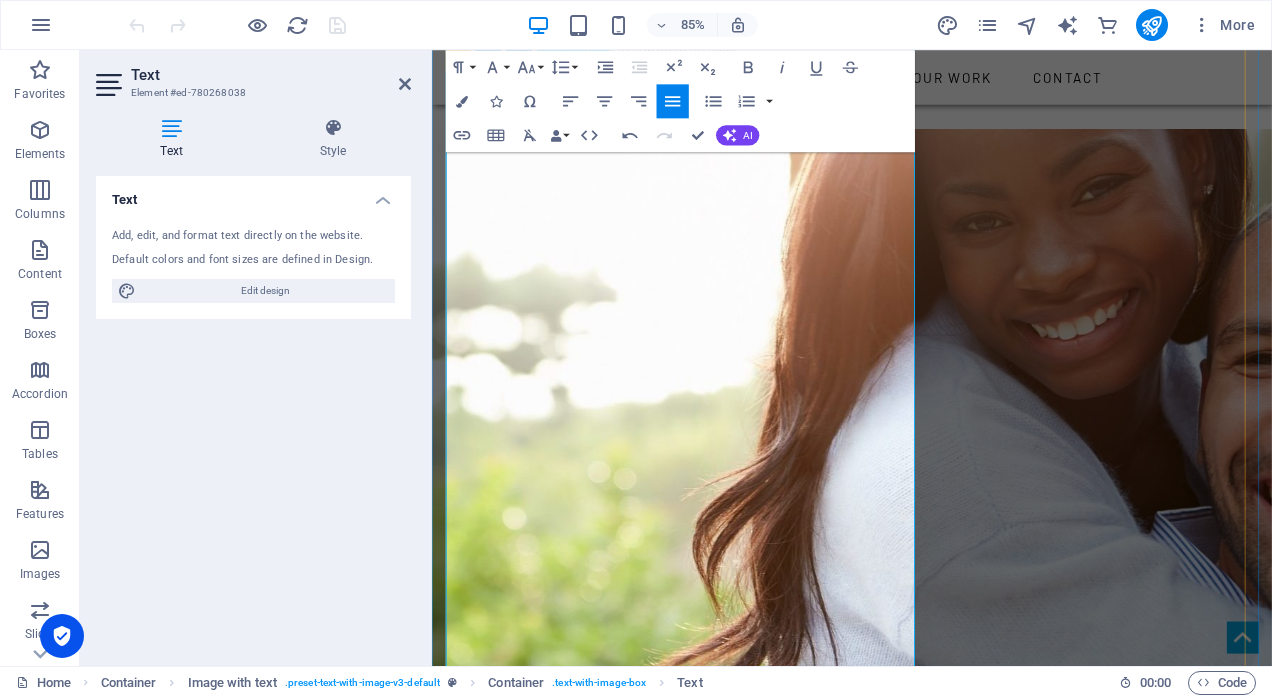 click on "Get Your FREE Estimate" at bounding box center (925, 1650) 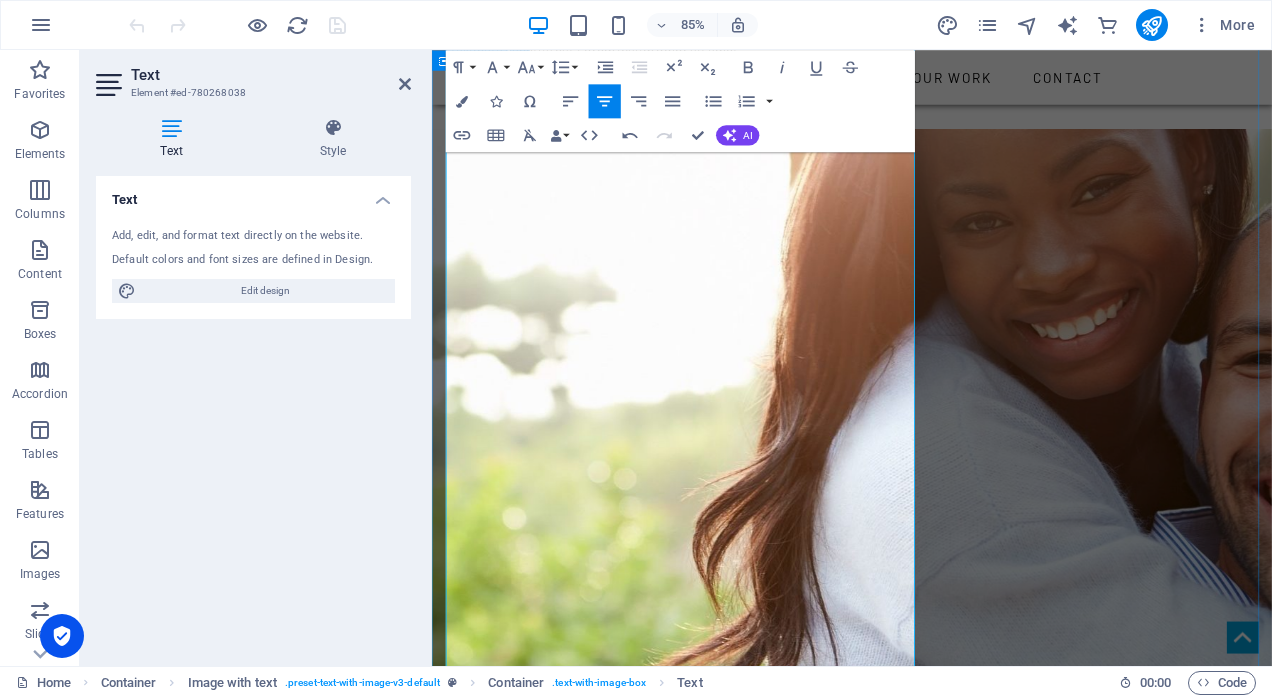 drag, startPoint x: 864, startPoint y: 596, endPoint x: 432, endPoint y: 540, distance: 435.6145 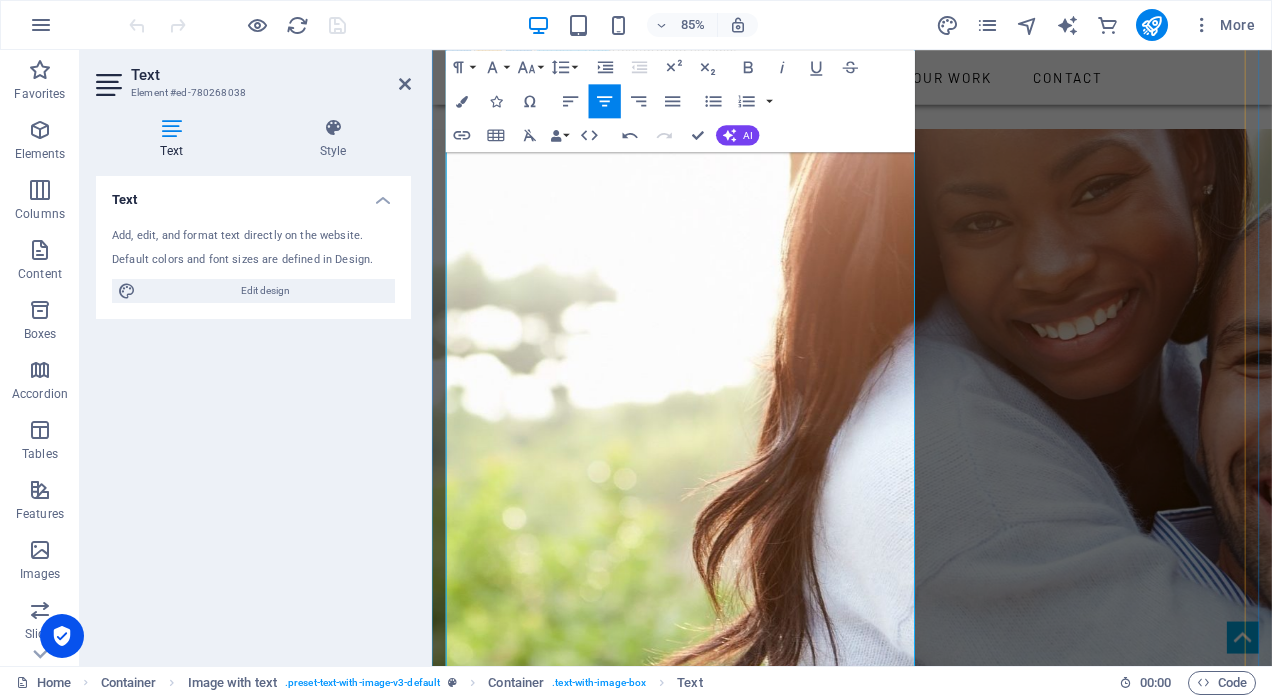 click at bounding box center [926, 1696] 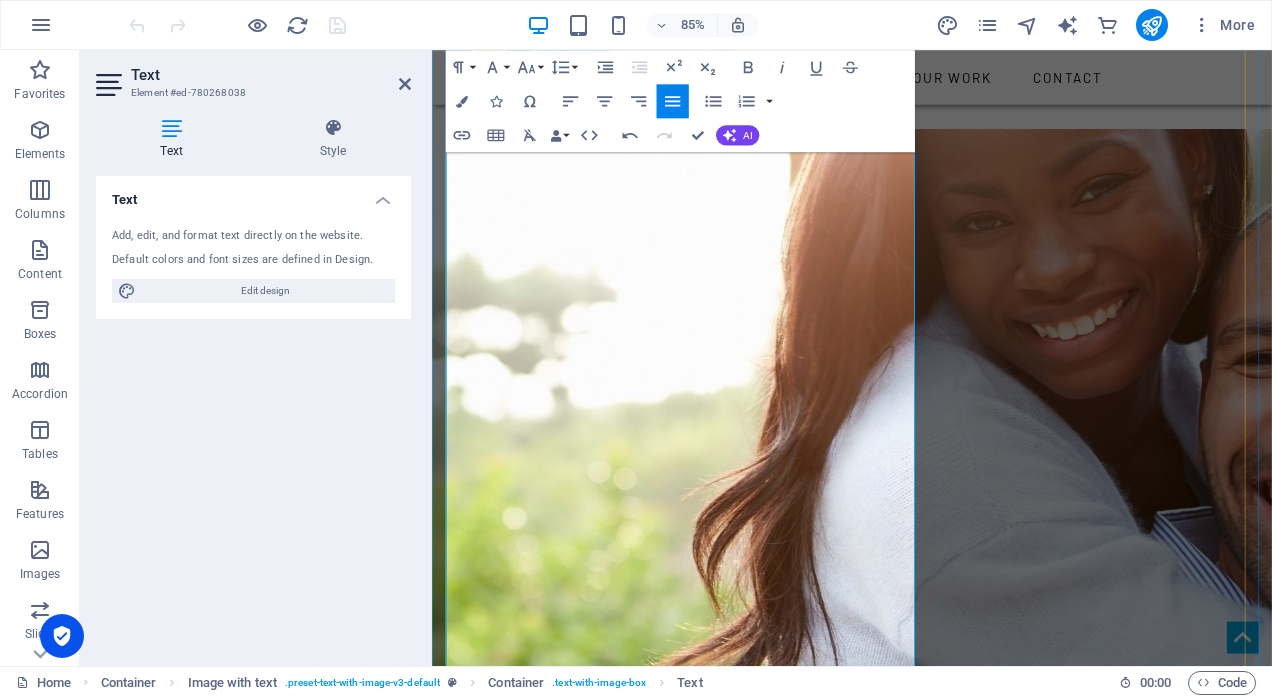 click at bounding box center [926, 1645] 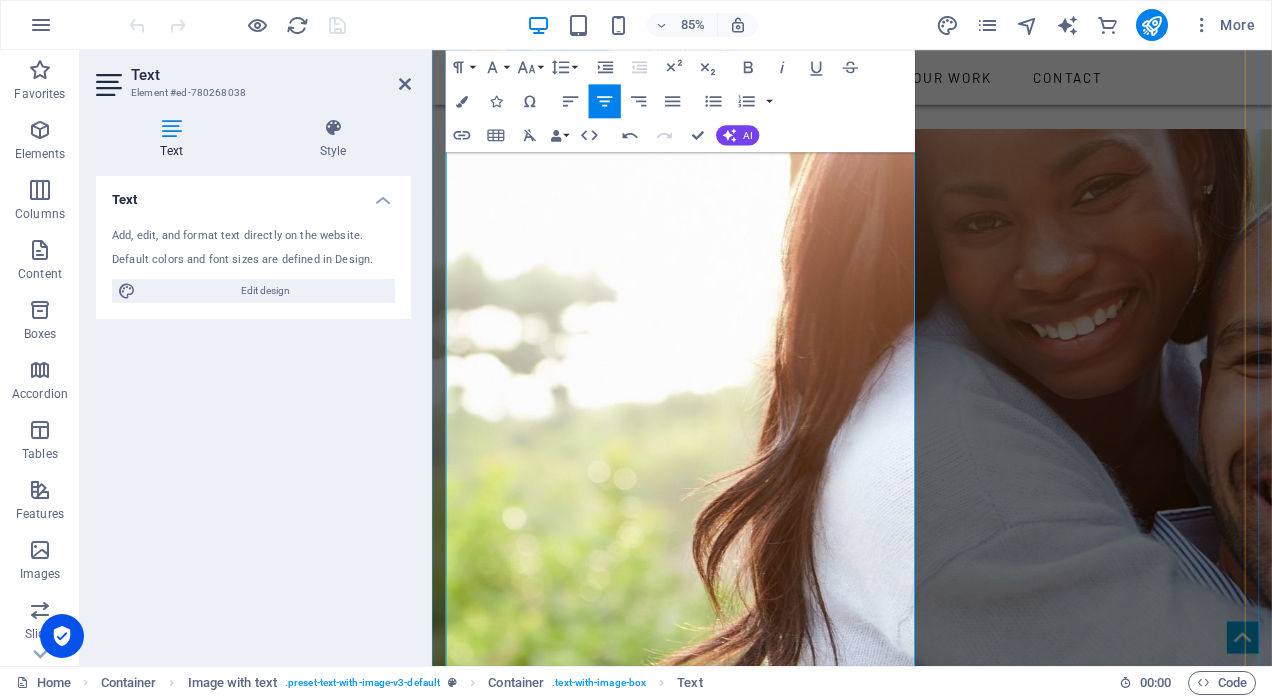 drag, startPoint x: 732, startPoint y: 570, endPoint x: 578, endPoint y: 557, distance: 154.54773 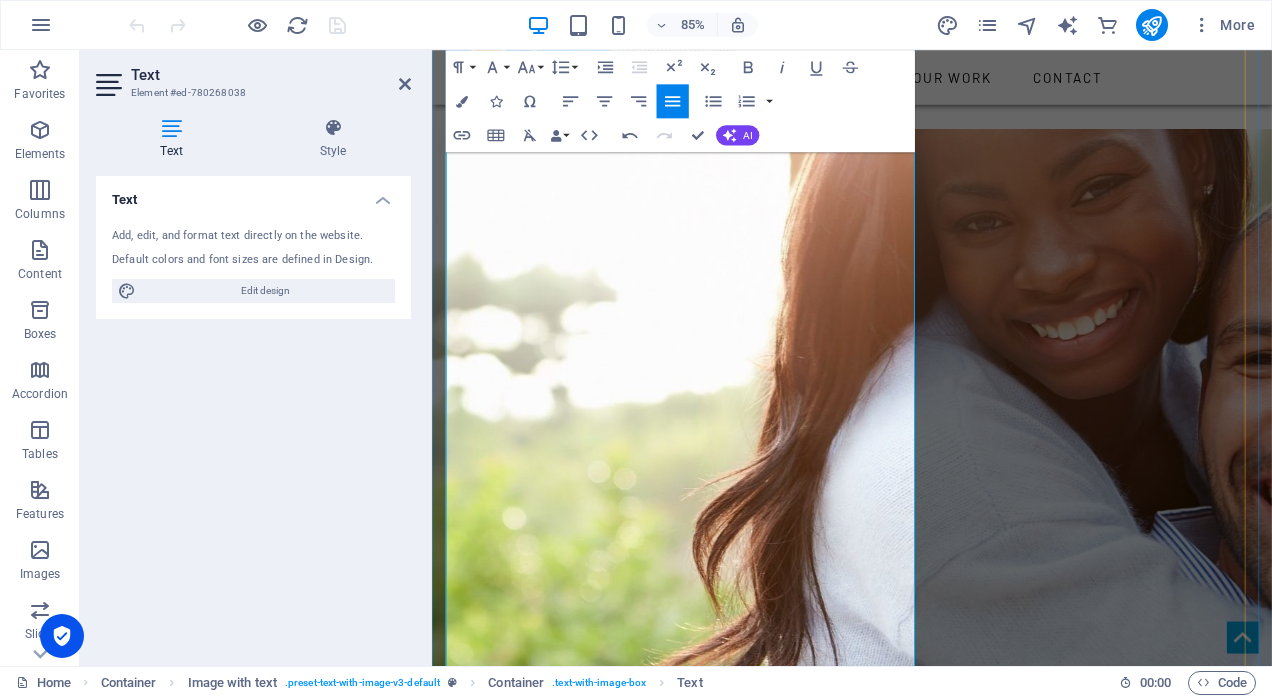 click on "PV Solar Systems" at bounding box center (926, 1571) 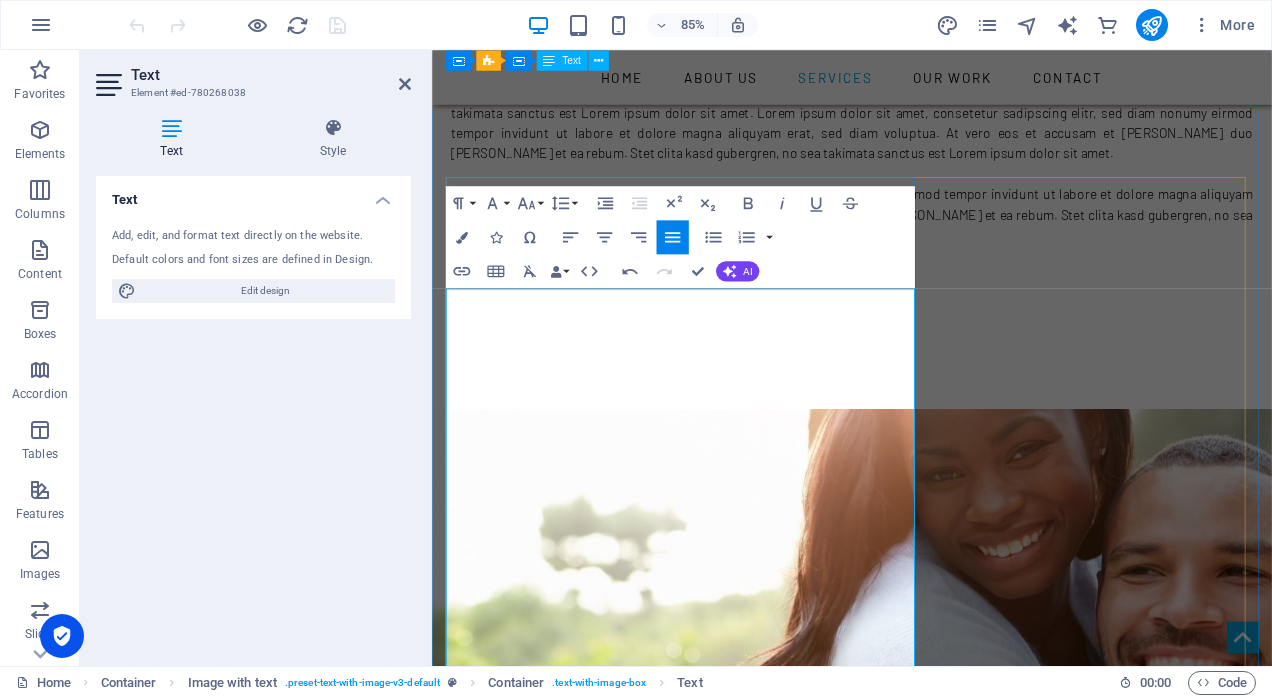 scroll, scrollTop: 1207, scrollLeft: 0, axis: vertical 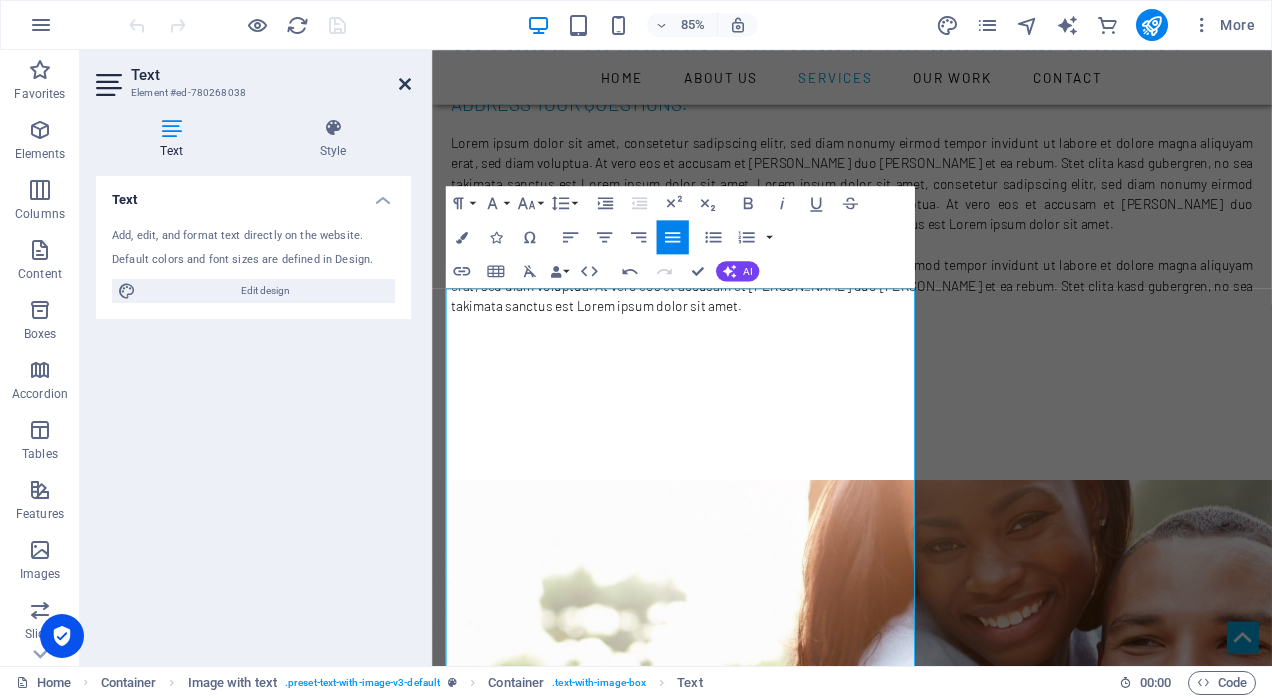 click at bounding box center (405, 84) 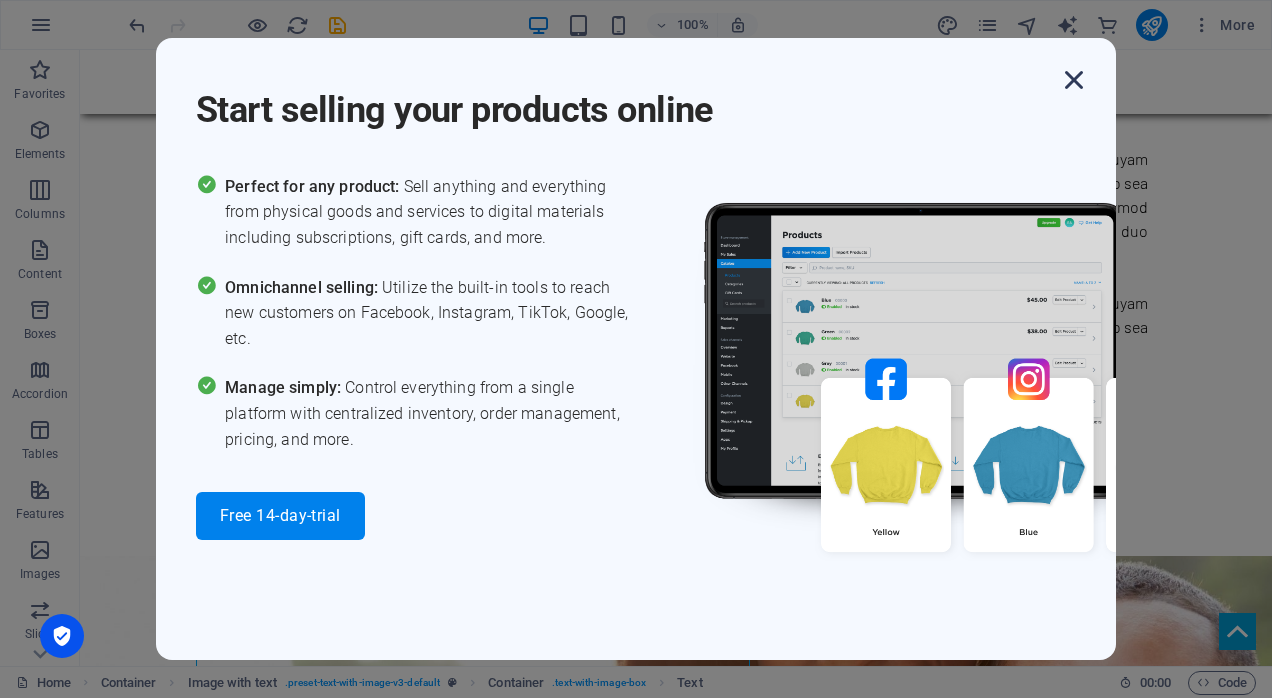 click at bounding box center [1074, 80] 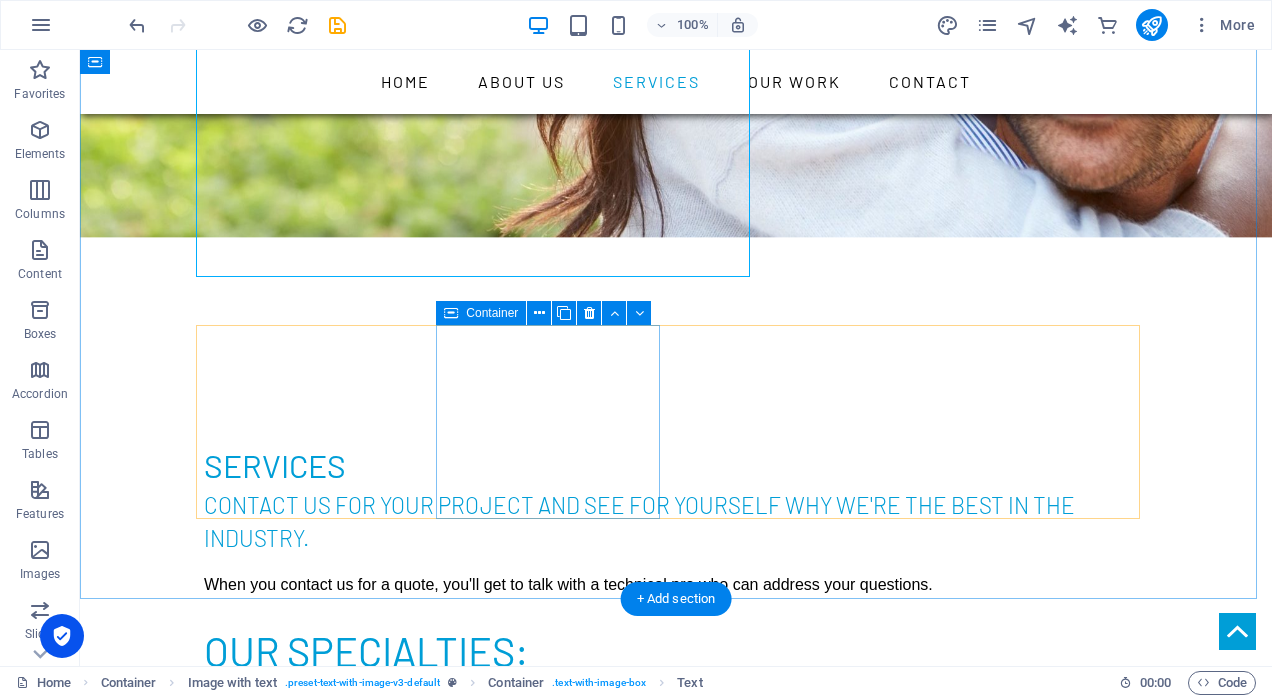 scroll, scrollTop: 2007, scrollLeft: 0, axis: vertical 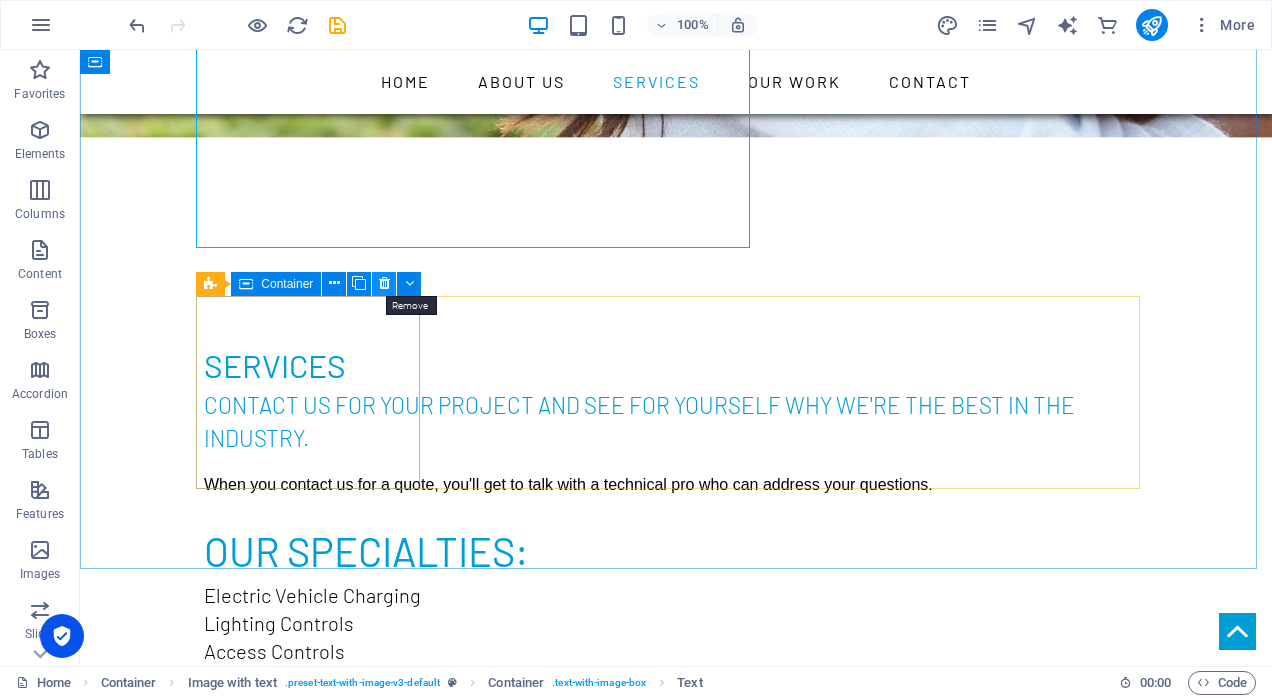 click at bounding box center [384, 283] 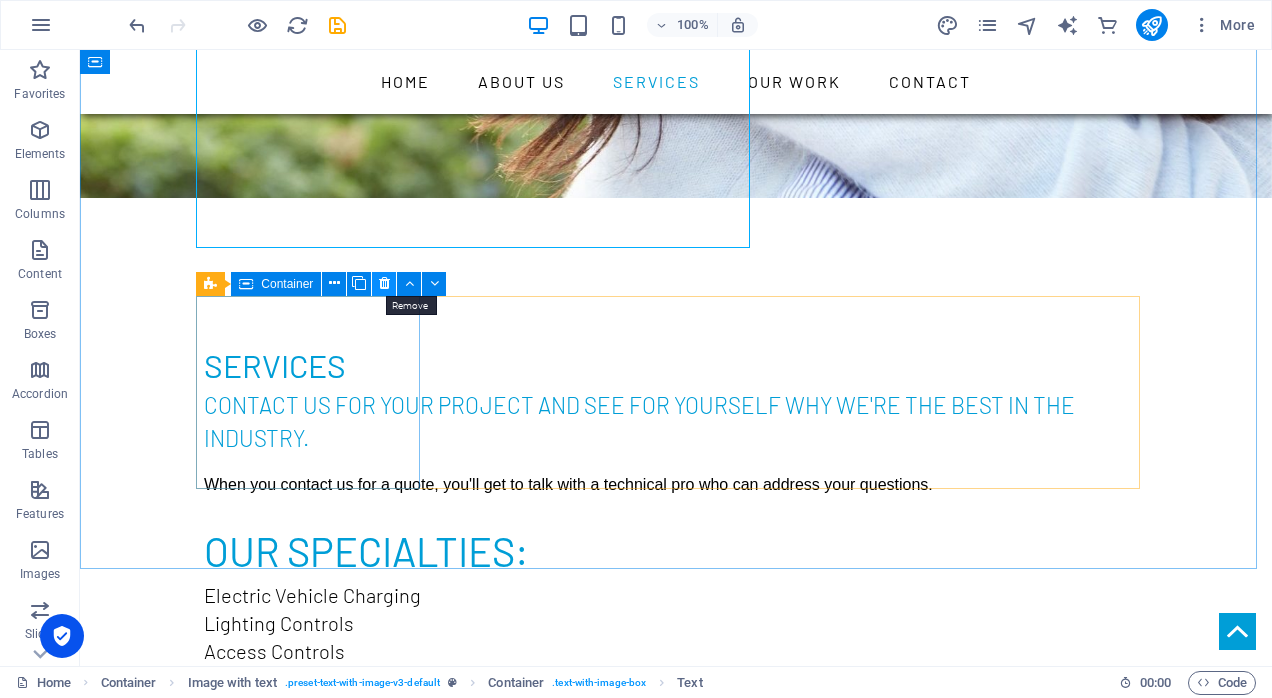 click at bounding box center (384, 283) 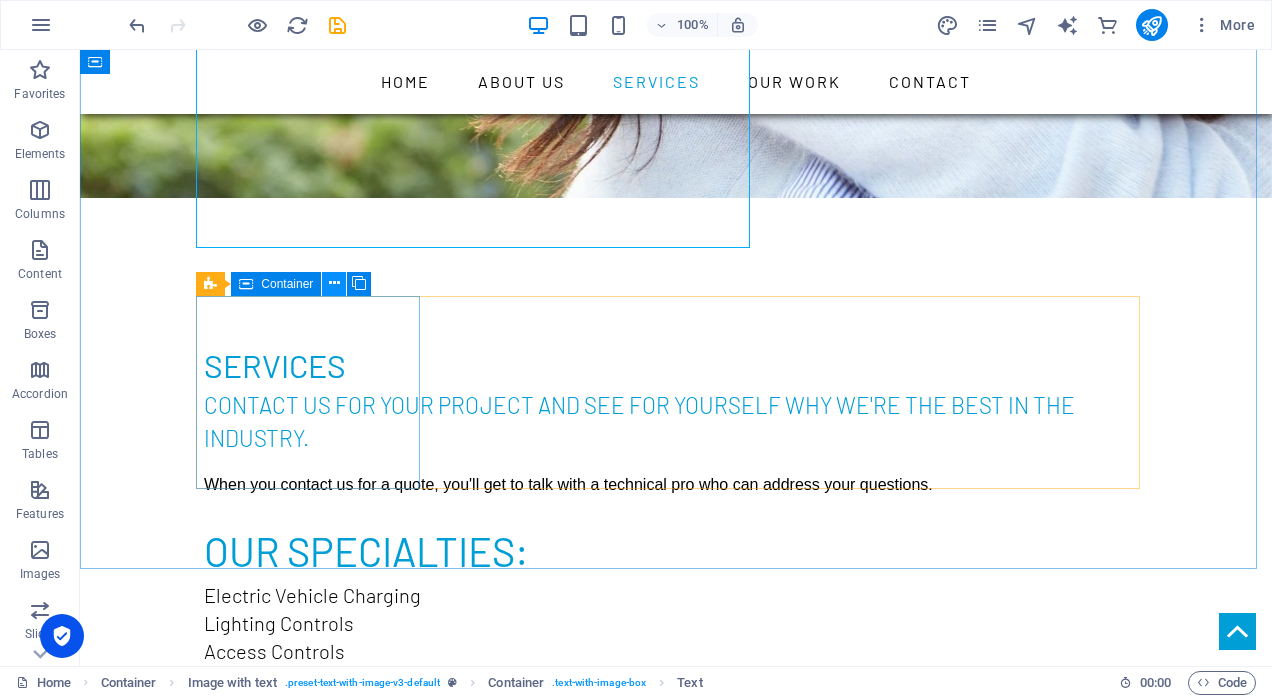click at bounding box center [334, 283] 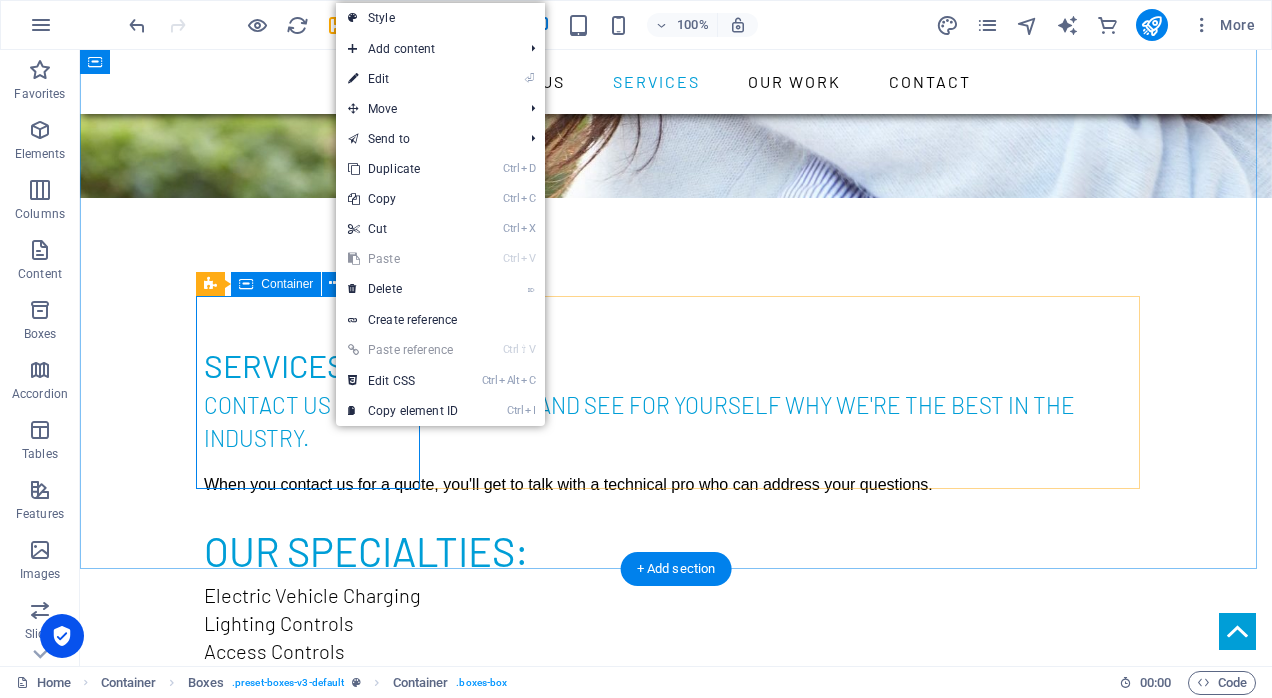 click on "Rating Lorem ipsum dolor sit amet, consetetur sadic scing elitr, sed diam." at bounding box center [316, 1923] 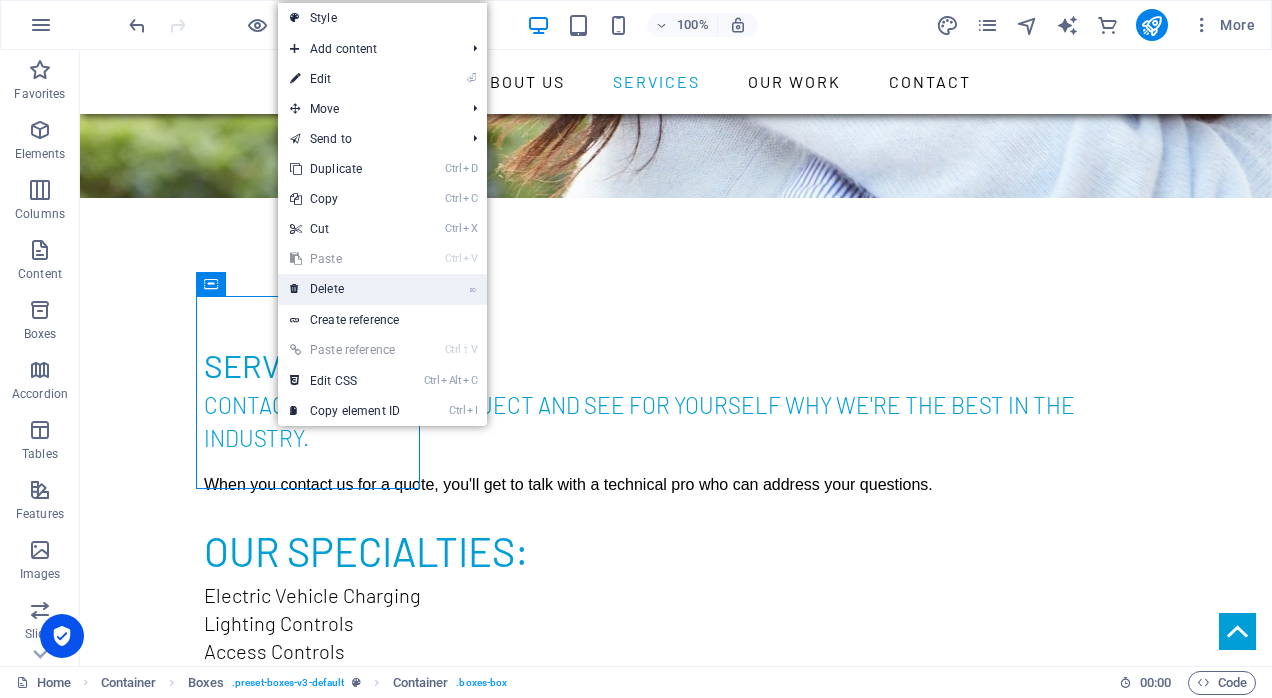 click on "⌦  Delete" at bounding box center [345, 289] 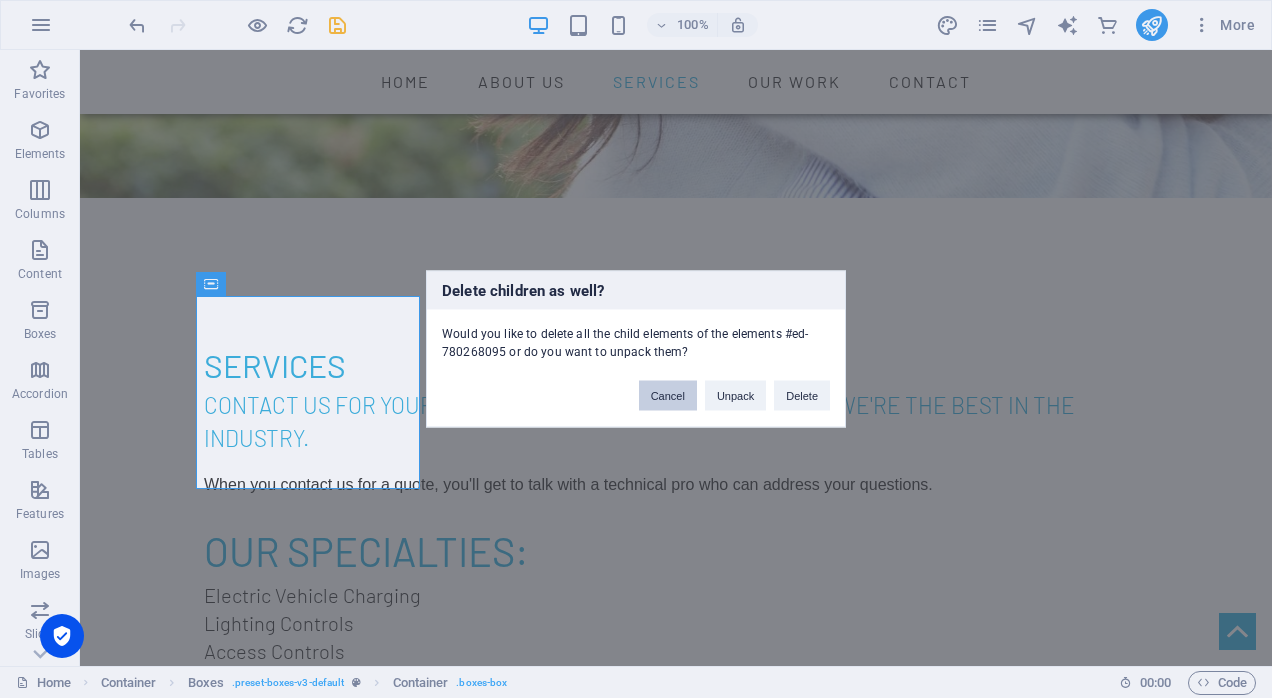 click on "Cancel" at bounding box center [668, 396] 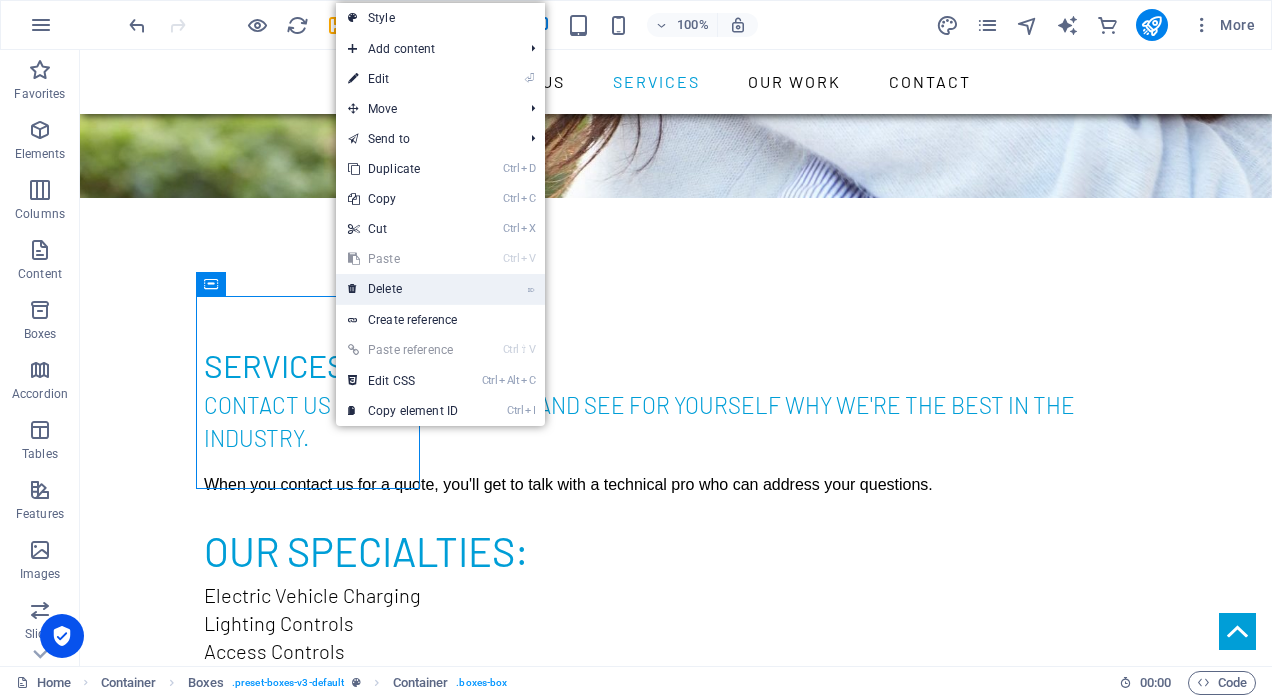 click on "⌦  Delete" at bounding box center [403, 289] 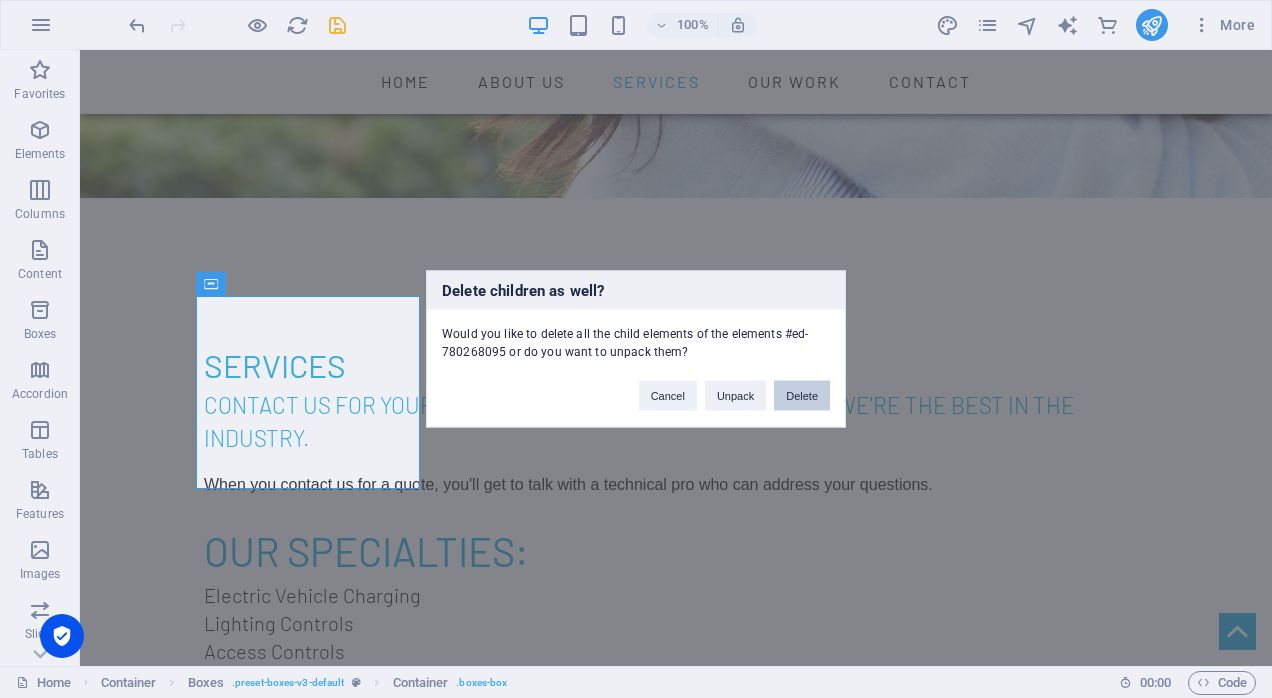 click on "Delete" at bounding box center [802, 396] 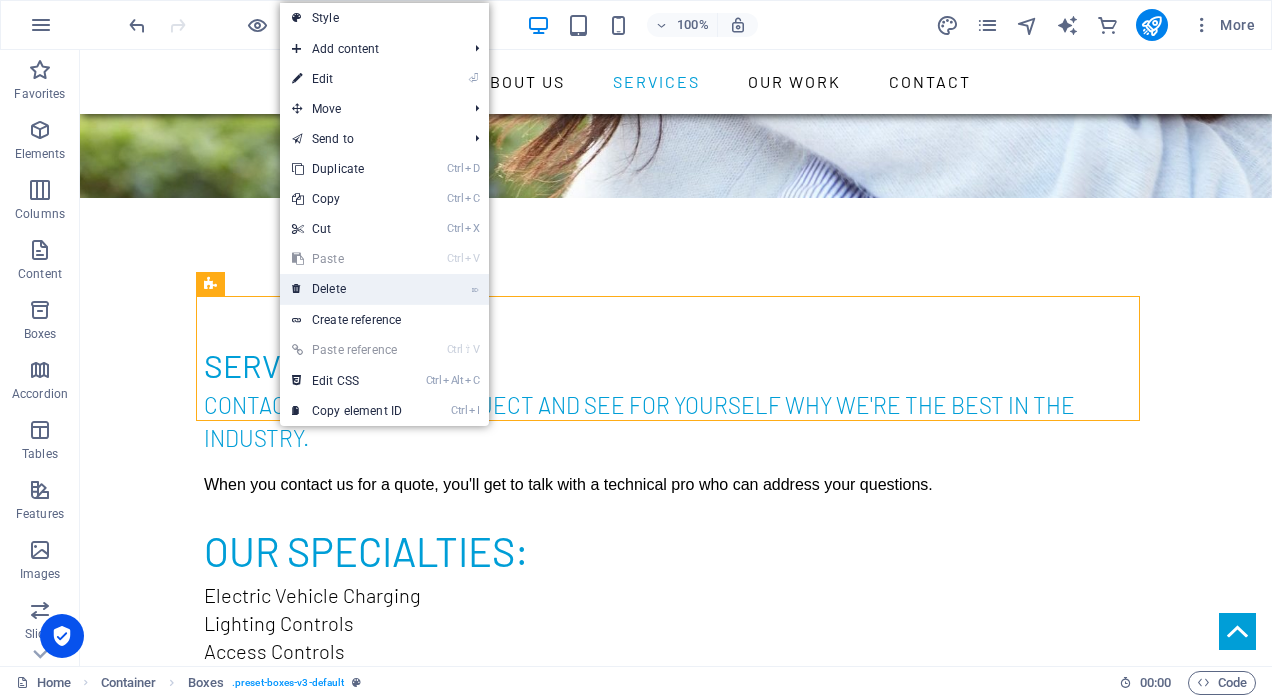 click on "⌦  Delete" at bounding box center [347, 289] 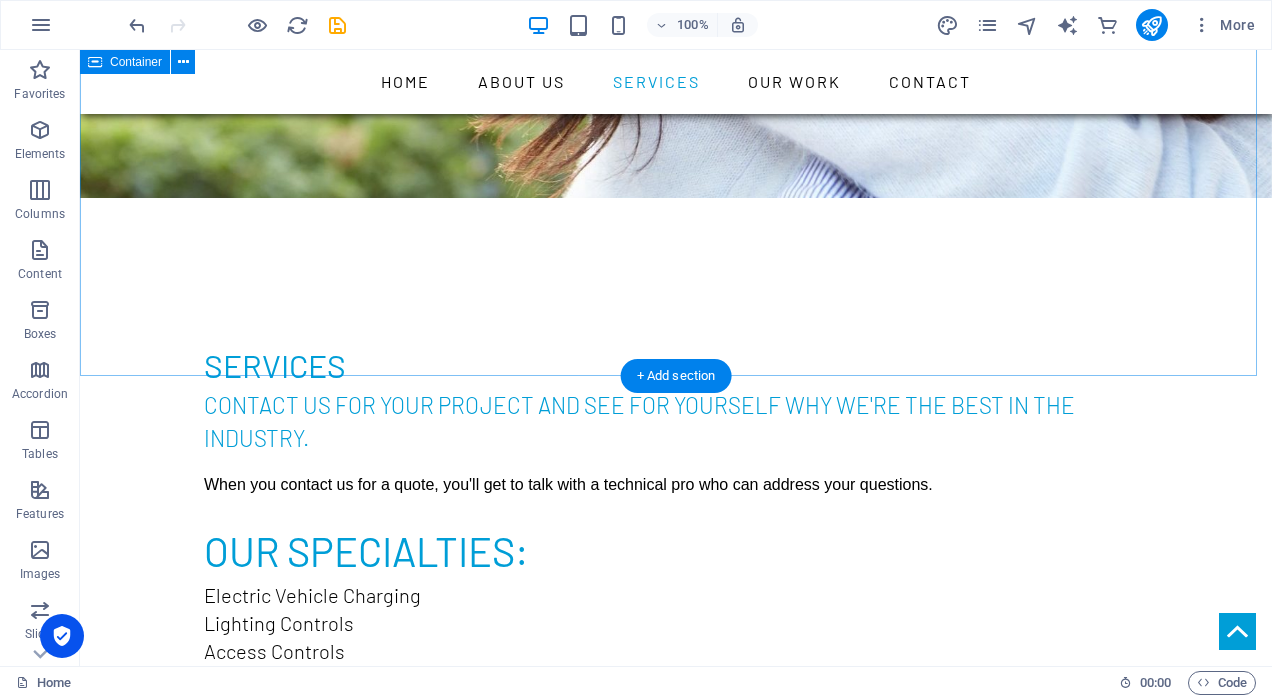 click on "Services Contact us for your project and see for yourself why we're the best in the industry. When you contact us for a quote, you'll get to talk with a technical pro who can address your questions. Our Specialties: Electric Vehicle Charging  Lighting Controls   Access Controls  Battery and Generator Backups  Automatic Gates  Energy Management  Home Theater   Design Build   RV Power   Shore Power   Commercial/Industrial   Residential    PV Solar Systems New Construction /Tenant Improvements   Remodels   Residential Rewiring  Dedicated Circuits  Home and Business Lighting  Whole House Fans  Attic Fans  Bath Fans  Panel Upgrades  LED Upgrades" at bounding box center (676, 1083) 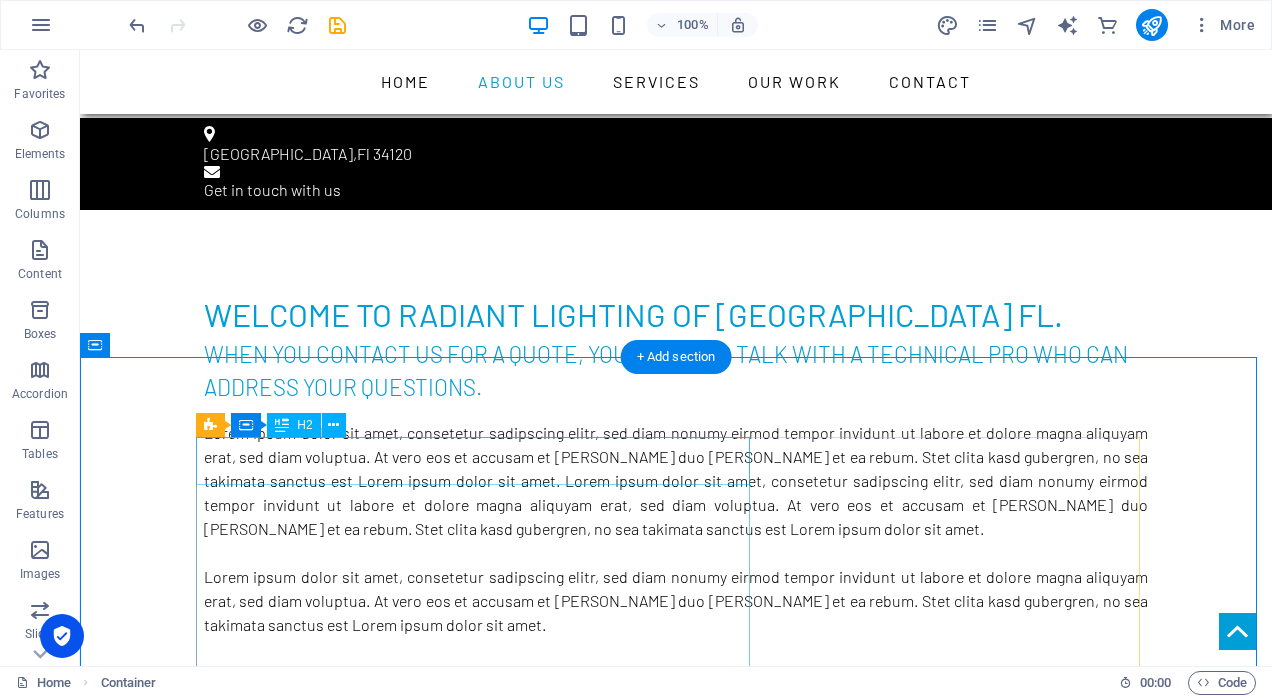 scroll, scrollTop: 907, scrollLeft: 0, axis: vertical 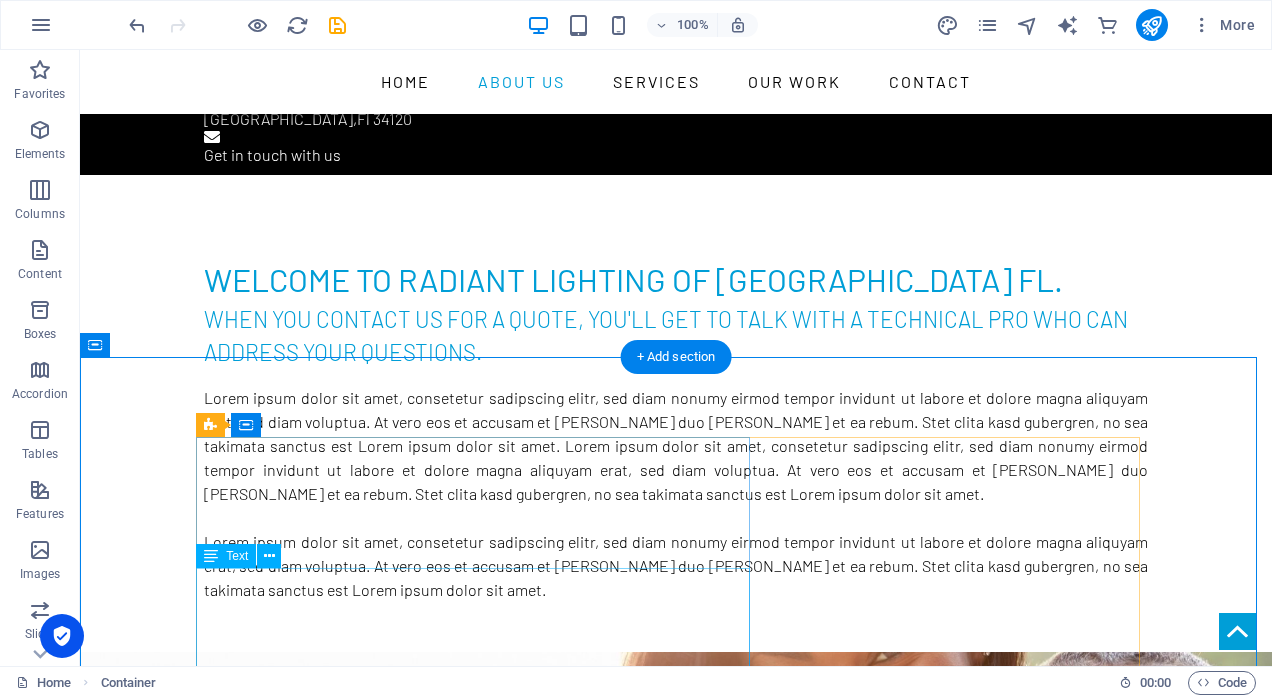 click on "When you contact us for a quote, you'll get to talk with a technical pro who can address your questions. Our Specialties: Electric Vehicle Charging  Lighting Controls   Access Controls  Battery and Generator Backups  Automatic Gates  Energy Management  Home Theater   Design Build   RV Power   Shore Power   Commercial/Industrial   Residential    PV Solar Systems New Construction /Tenant Improvements   Remodels   Residential Rewiring  Dedicated Circuits  Home and Business Lighting  Whole House Fans  Attic Fans  Bath Fans  Panel Upgrades  LED Upgrades" at bounding box center [676, 1949] 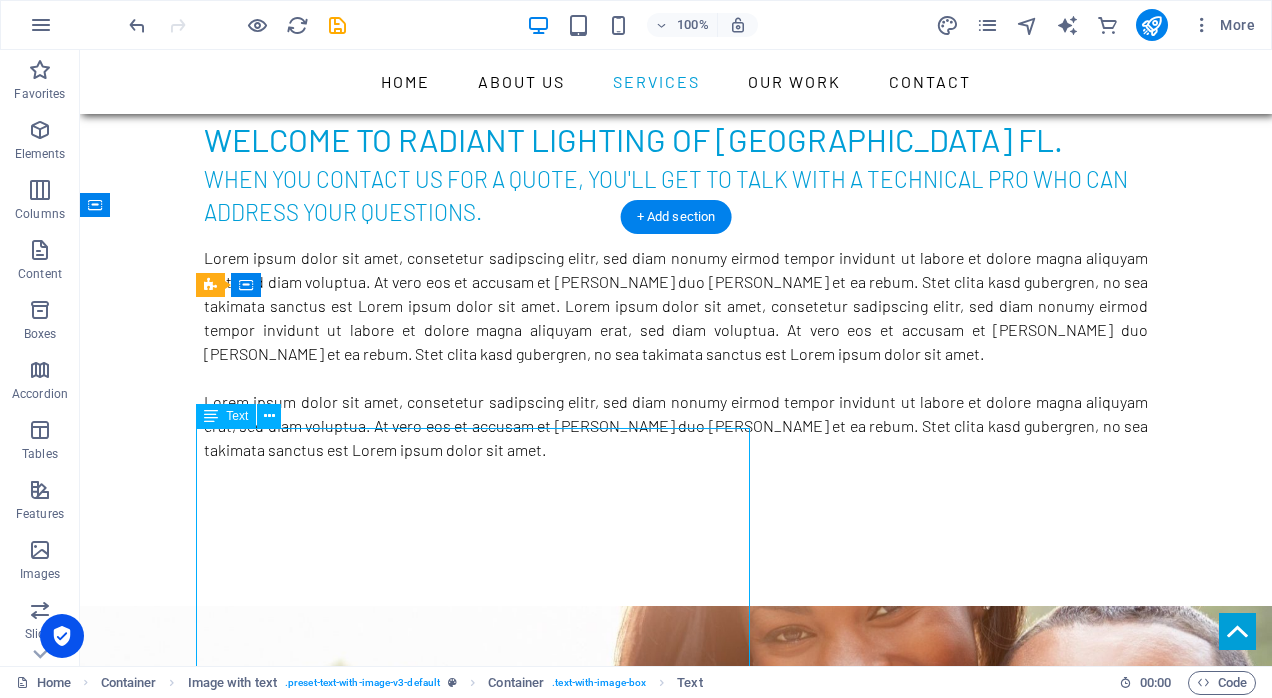 scroll, scrollTop: 1107, scrollLeft: 0, axis: vertical 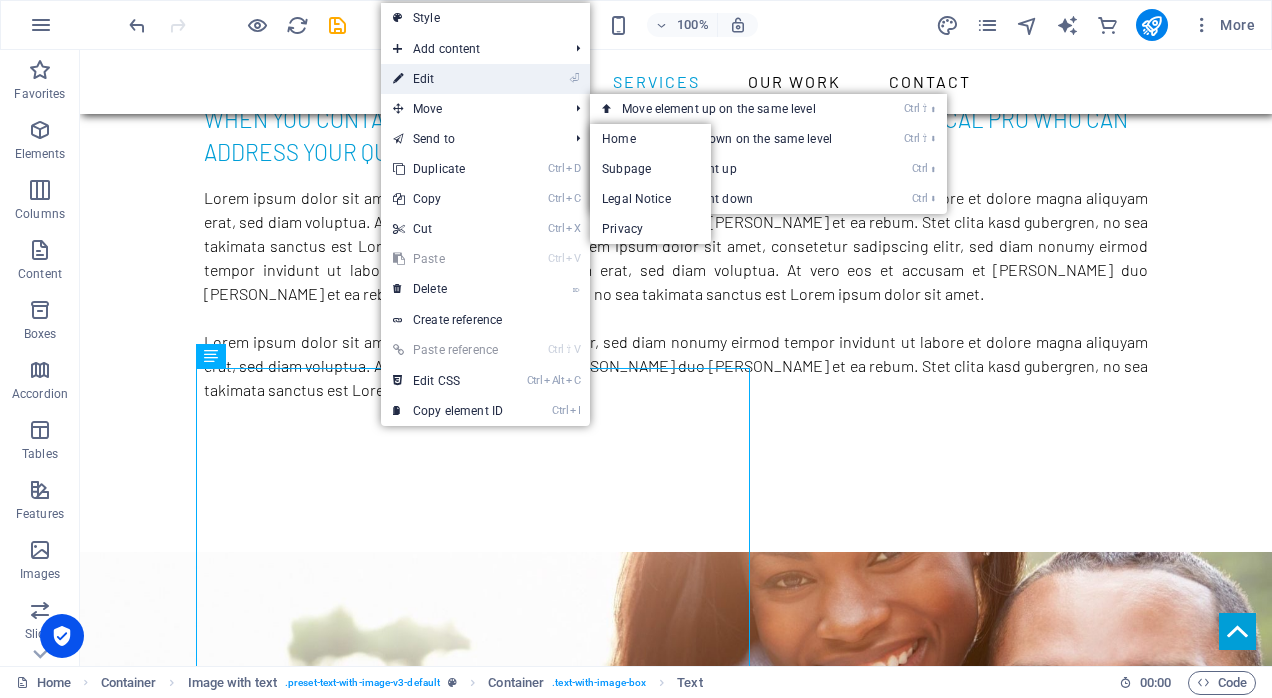 click on "⏎  Edit" at bounding box center [448, 79] 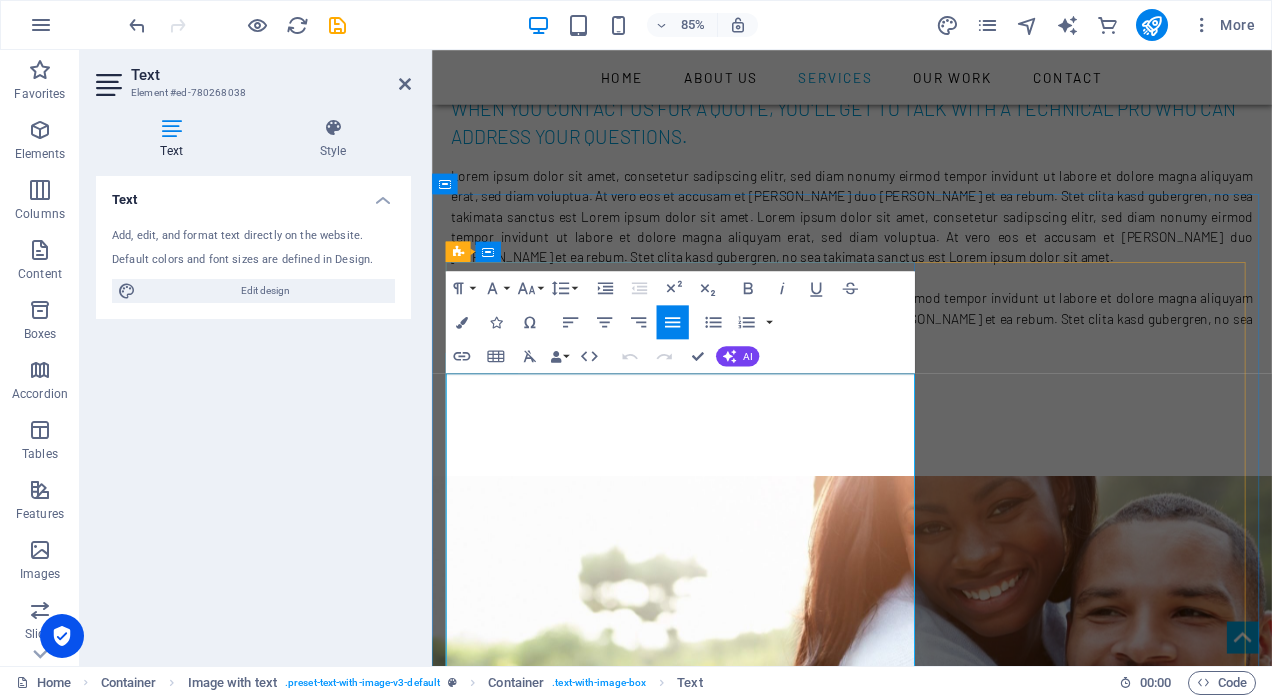 drag, startPoint x: 667, startPoint y: 471, endPoint x: 453, endPoint y: 441, distance: 216.09258 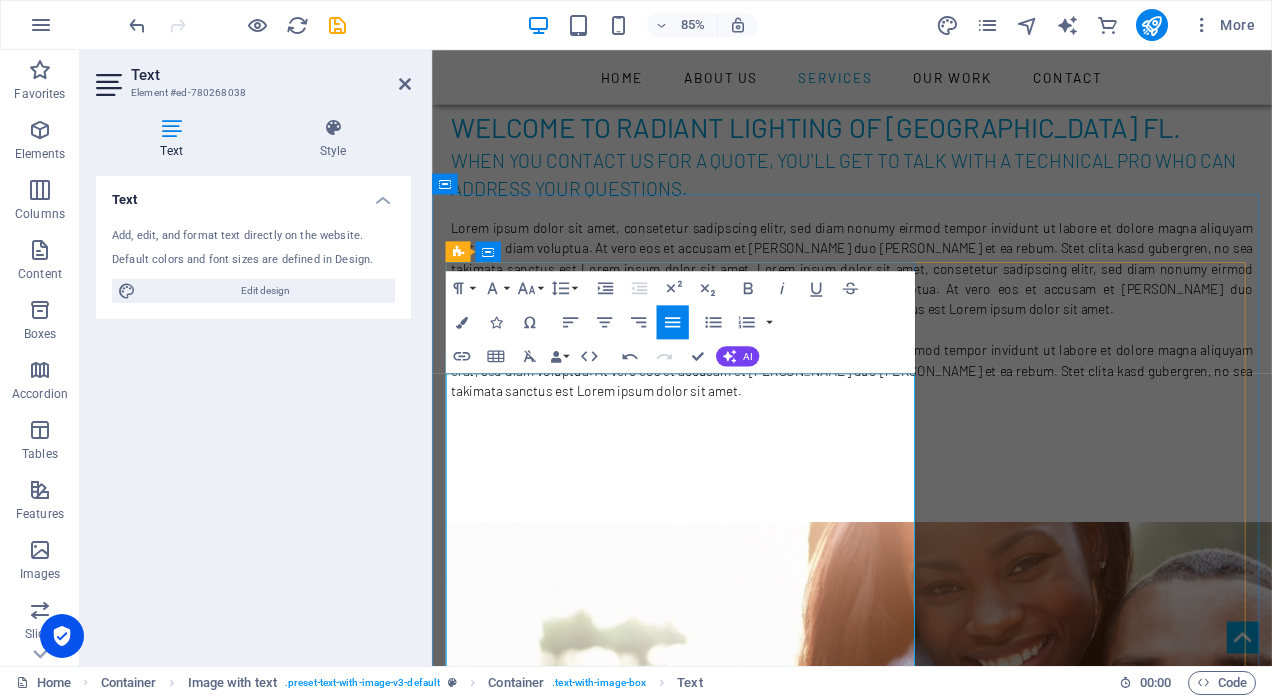 click at bounding box center (926, 1547) 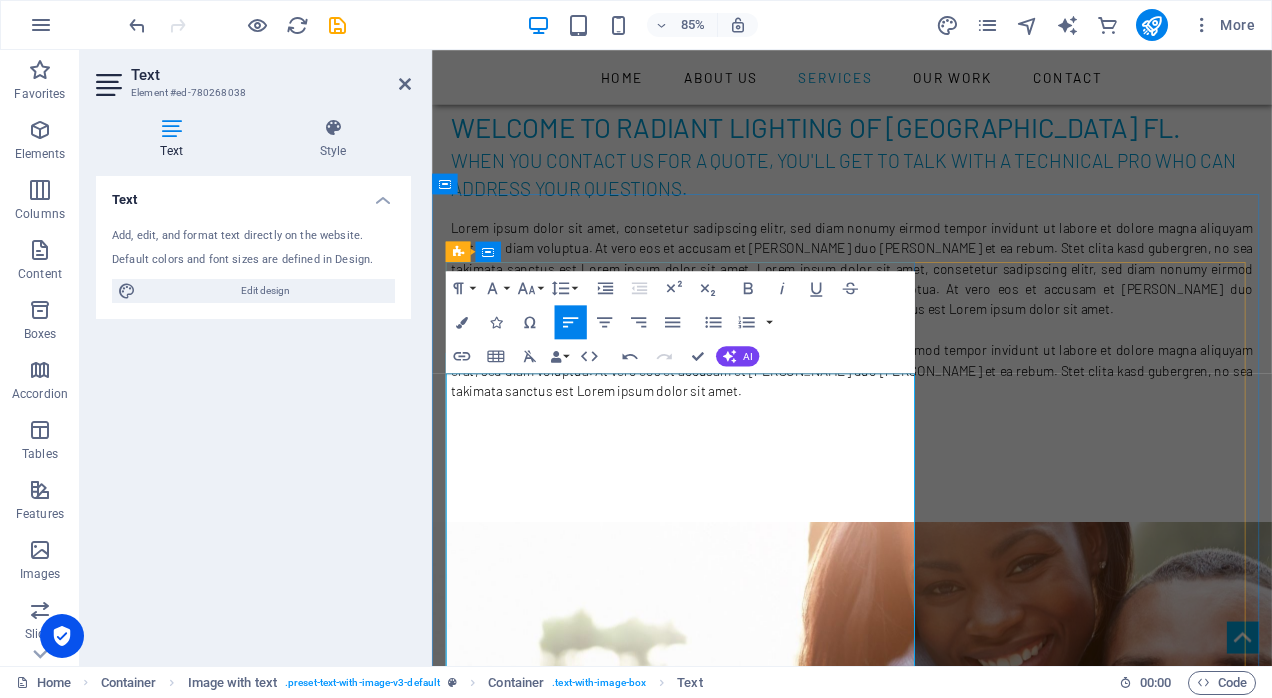 click on "Electric Vehicle Charging  Lighting Controls   Access Controls  Battery and Generator Backups  Automatic Gates  Energy Management  Home Theater   Design Build   RV Power   Shore Power   Commercial/Industrial   Residential    PV Solar Systems" at bounding box center [926, 1837] 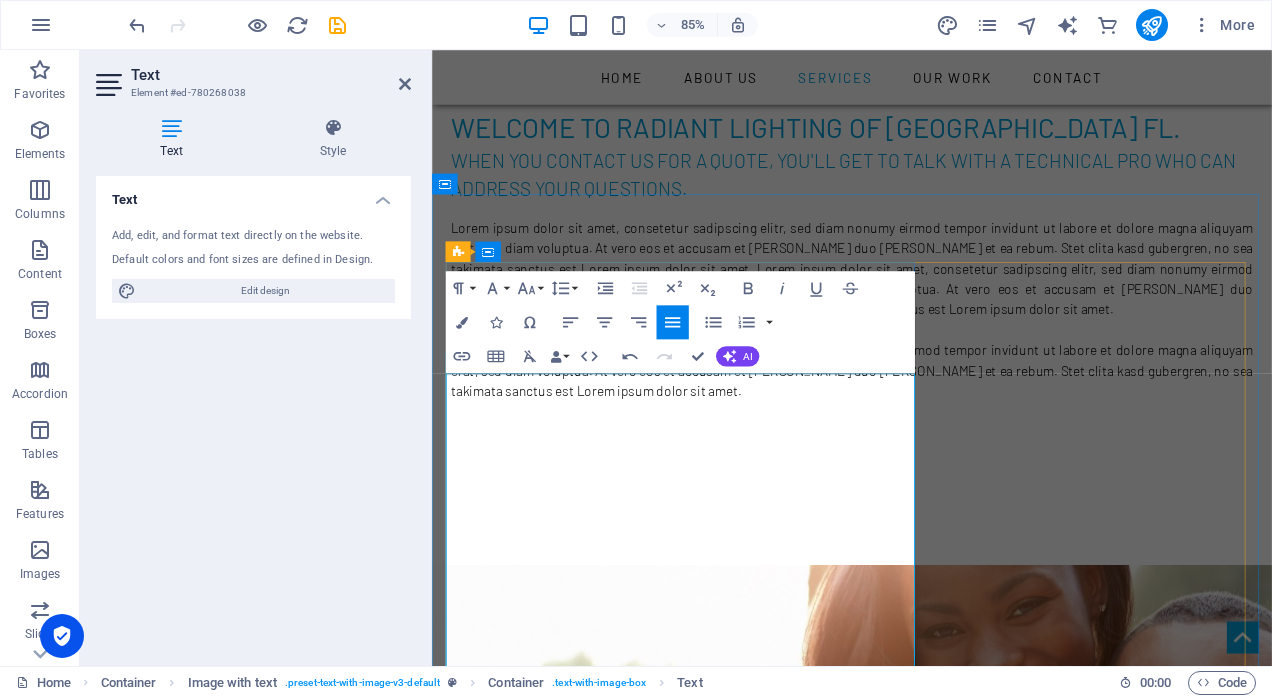 scroll, scrollTop: 1507, scrollLeft: 0, axis: vertical 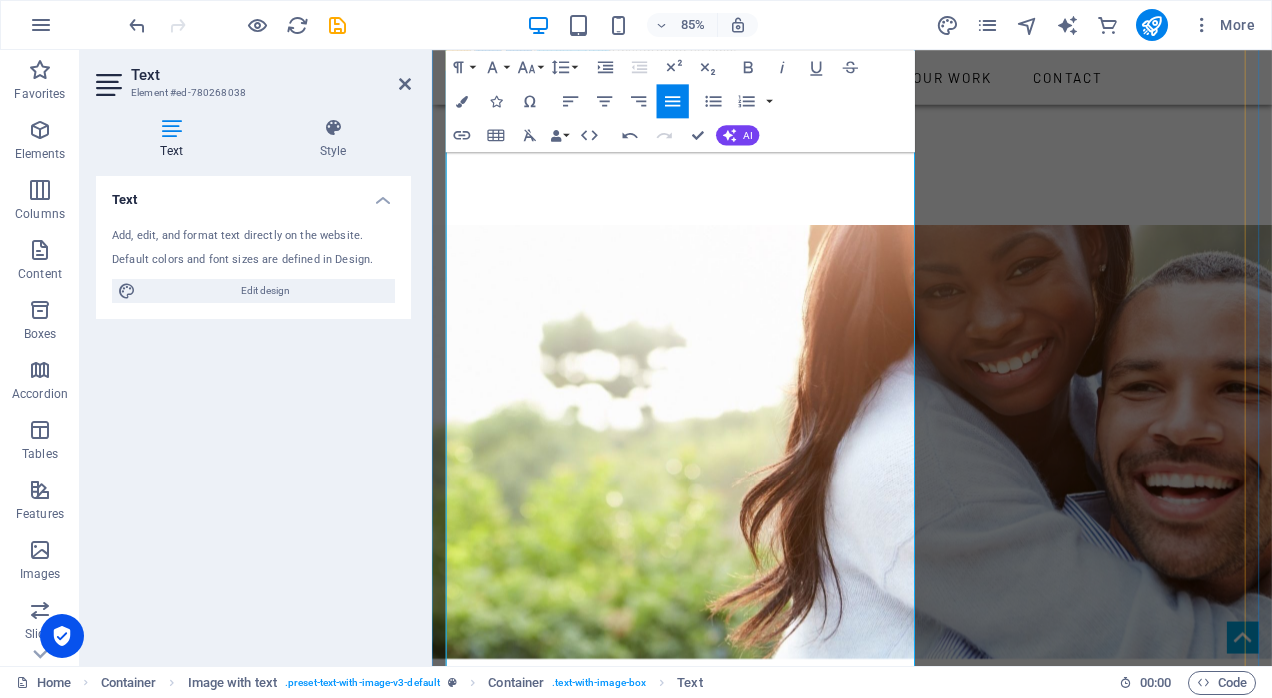 click on "Electric Vehicle Charging  Lighting Controls   Access Controls  Battery and Generator Backups  Automatic Gates  Energy Management  Home Theater   Design Build   RV Power   Shore Power   Commercial/Industrial   Residential    PV Solar Systems" at bounding box center (926, 1418) 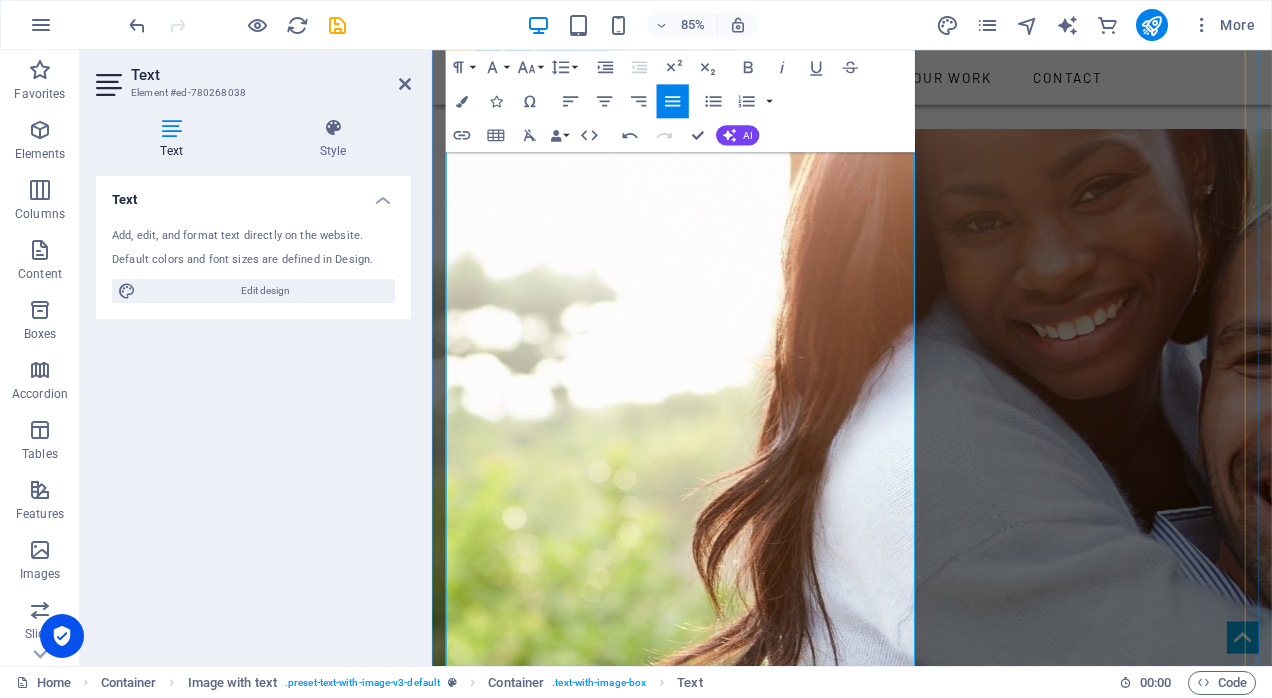 click on "Electric Vehicle Charging  Lighting Controls   Access Controls  Battery and Generator Backups  Automatic Gates  Energy Management  Home Theater   Design Build   RV Power   Shore Power   Commercial/Industrial   Residential    PV Solar Systems" at bounding box center [926, 1395] 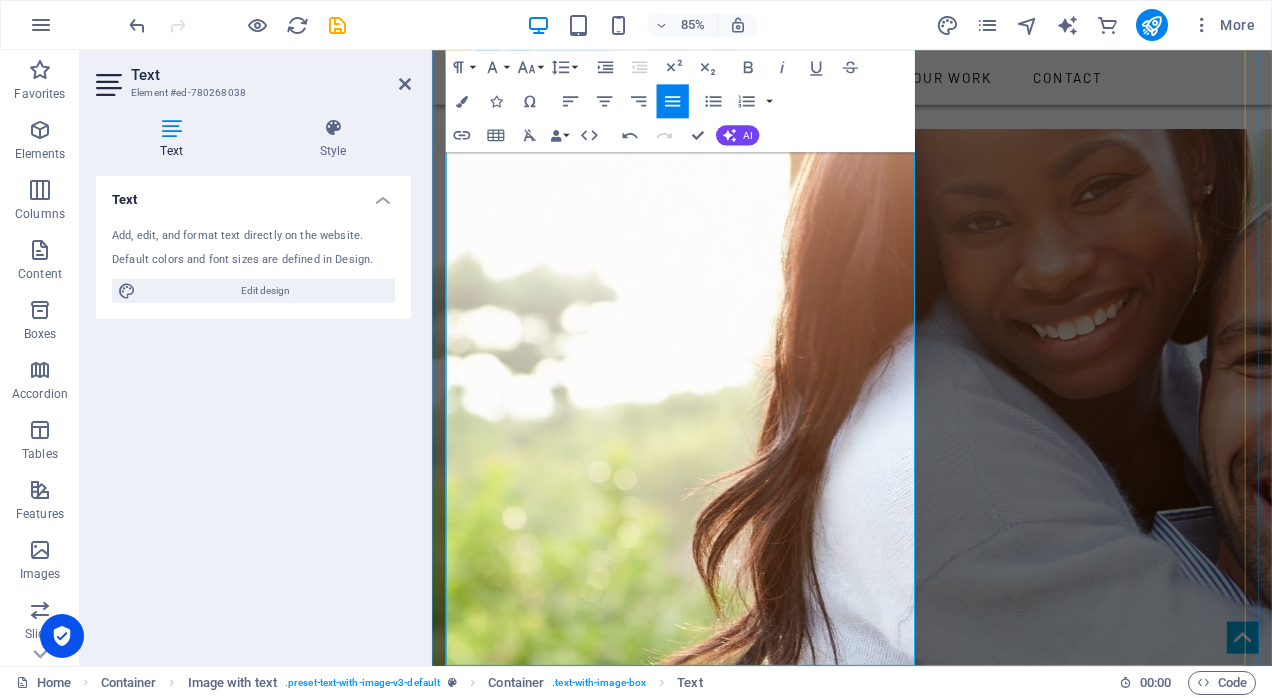 click on "Electric Vehicle Charging  Lighting Controls   Access Controls  Battery and Generator Backups  Automatic Gates  Energy Management  Home Theater   Design Build   RV Power   Shore Power   Commercial/Industrial   Residential    PV Solar Systems" at bounding box center (926, 1372) 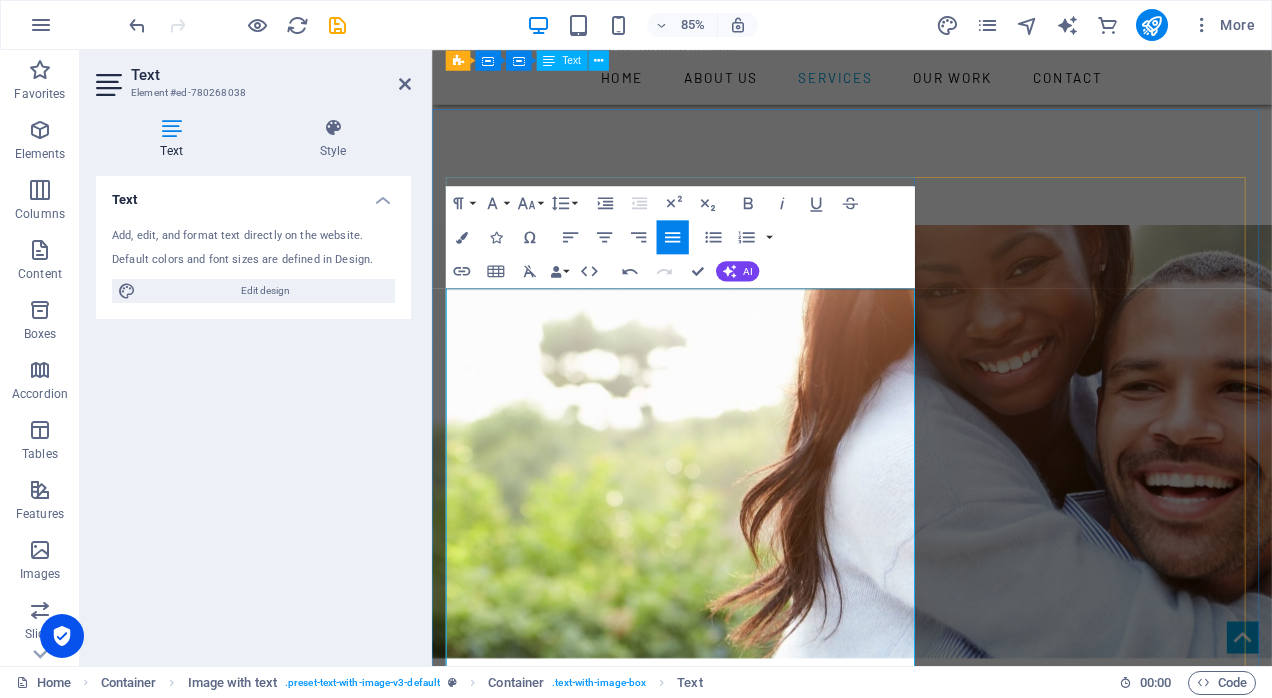 scroll, scrollTop: 1207, scrollLeft: 0, axis: vertical 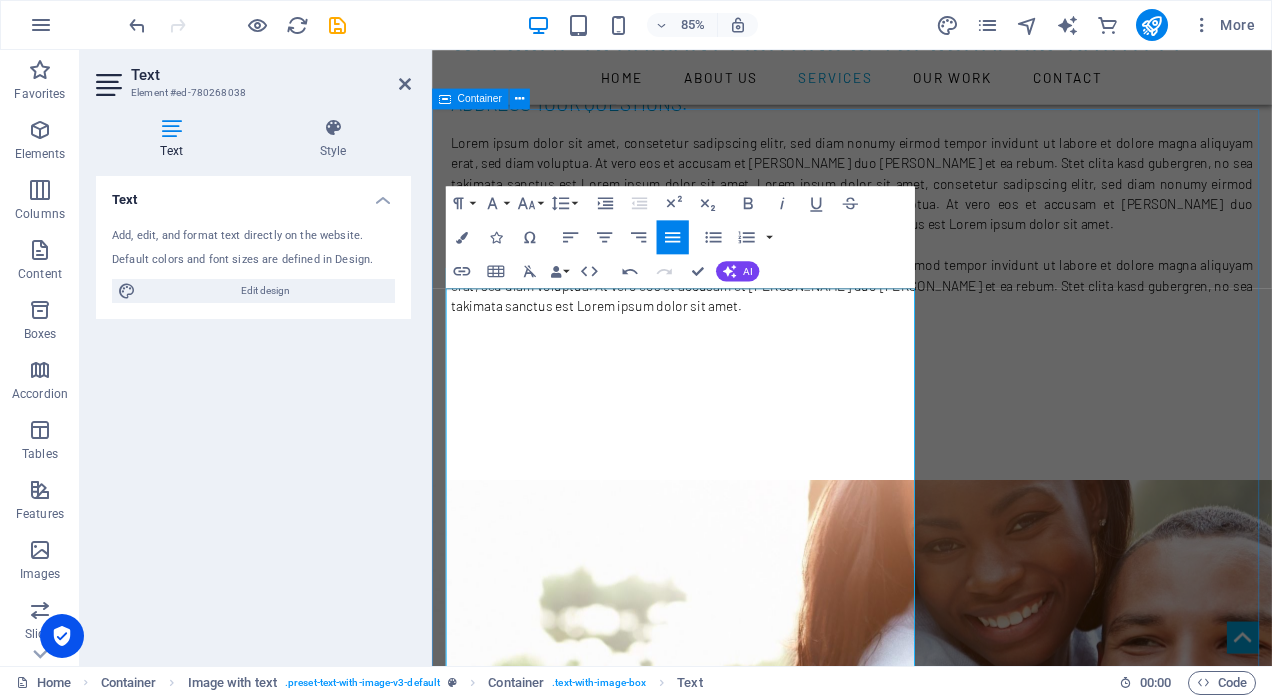 click on "Services Contact us for your project and see for yourself why we're the best in the industry. Our Specialties: Electric Vehicle Charging  Lighting Controls   Access Controls  Battery and Generator Backups  Automatic Gates  Energy Management  Home Theater   Design Build   RV Power   Shore Power   Commercial/Industrial   Residential    PV Solar Systems New Construction /Tenant Improvements   Remodels   Residential Rewiring  Dedicated Circuits  Home and Business Lighting  Whole House Fans  Attic Fans  Bath Fans  Panel Upgrades  LED Upgrades" at bounding box center [926, 2006] 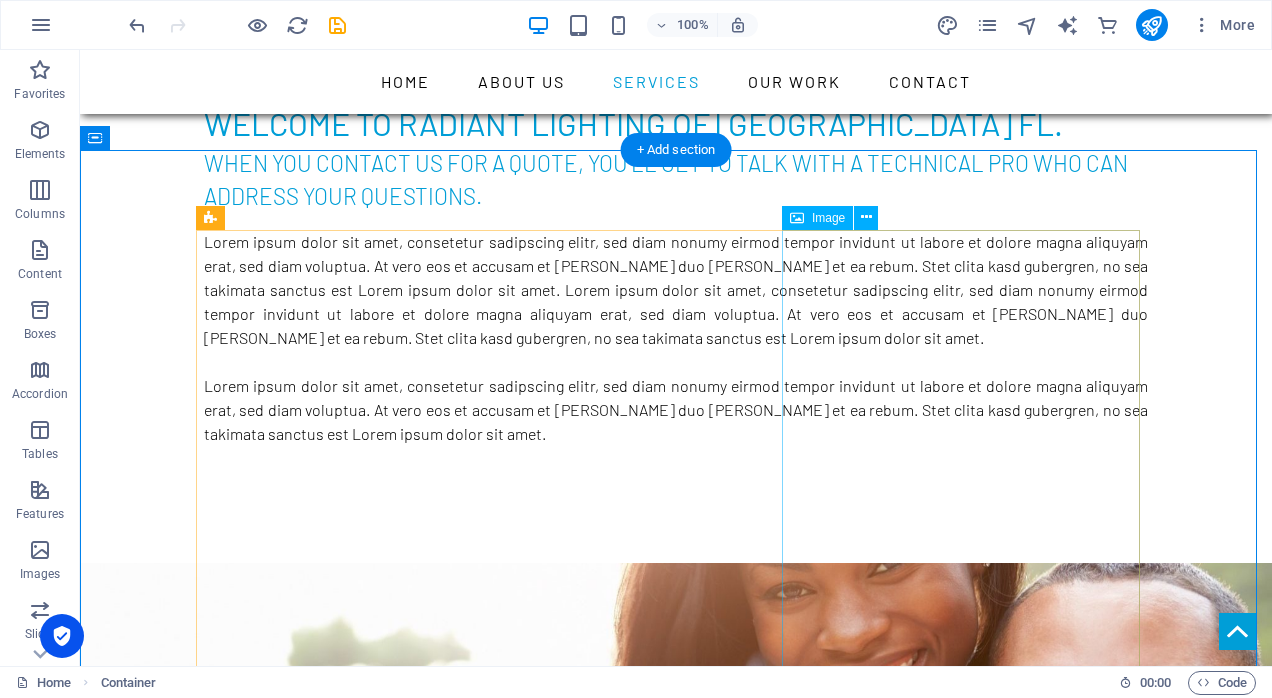 scroll, scrollTop: 1007, scrollLeft: 0, axis: vertical 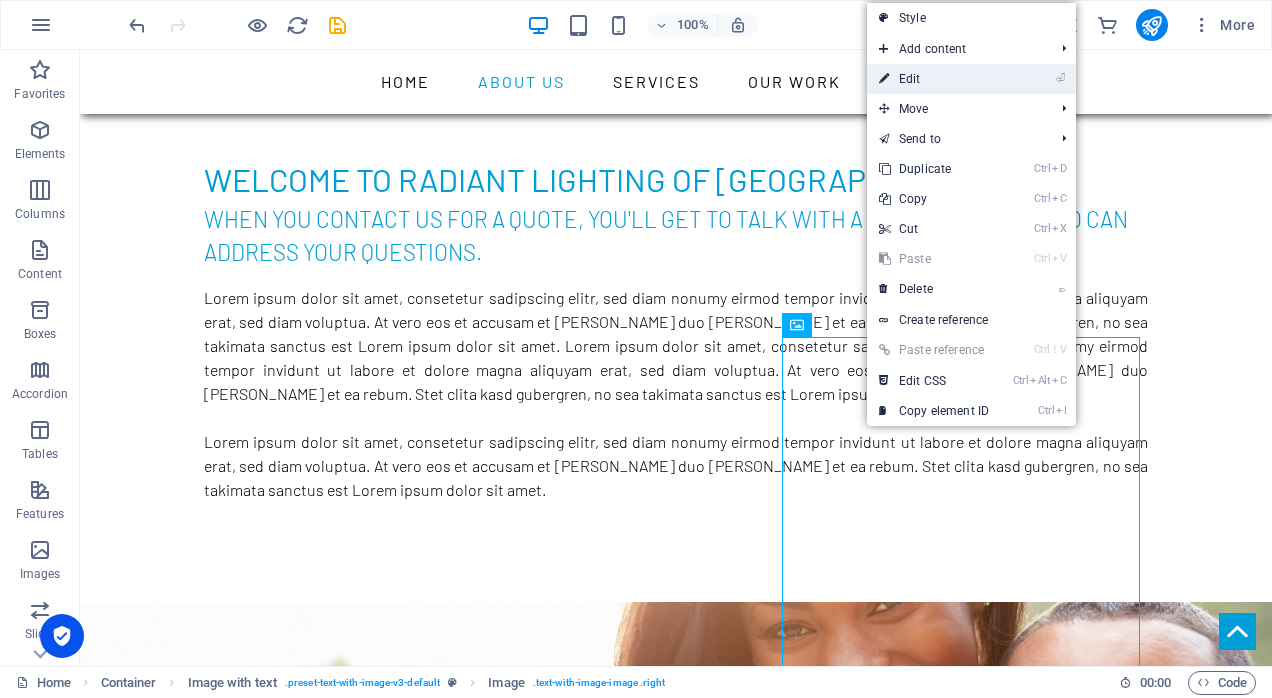 click on "⏎  Edit" at bounding box center (934, 79) 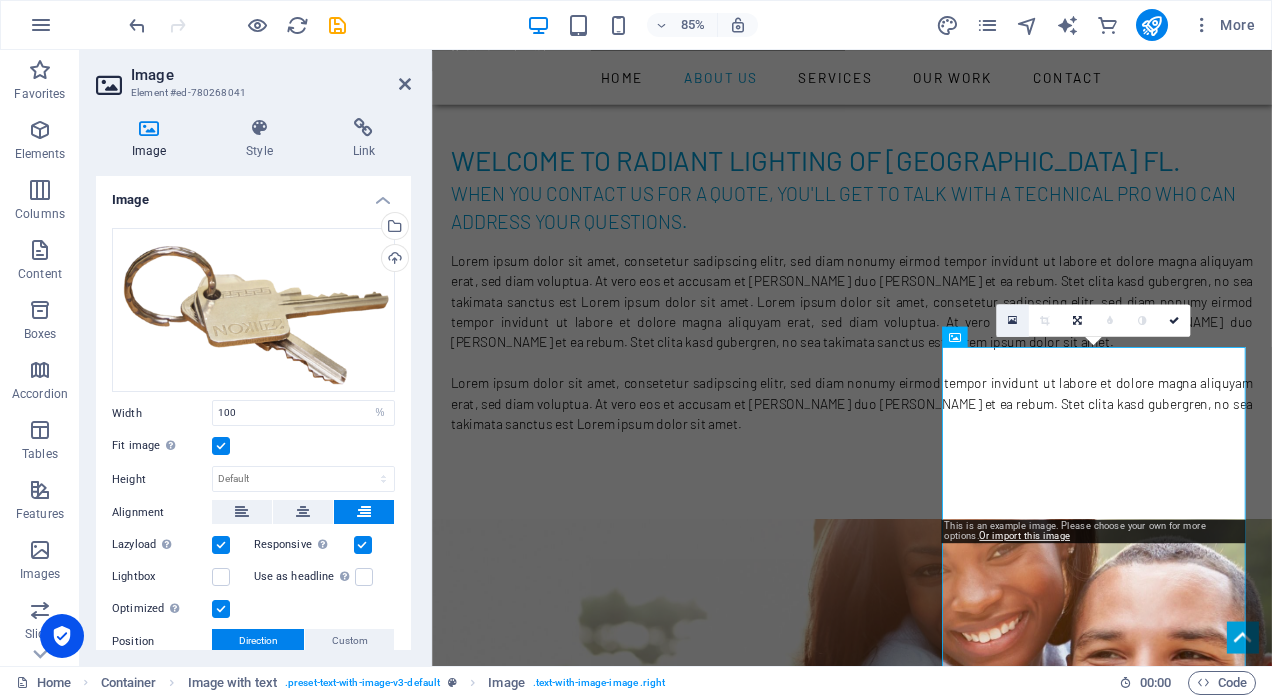 click at bounding box center [1012, 321] 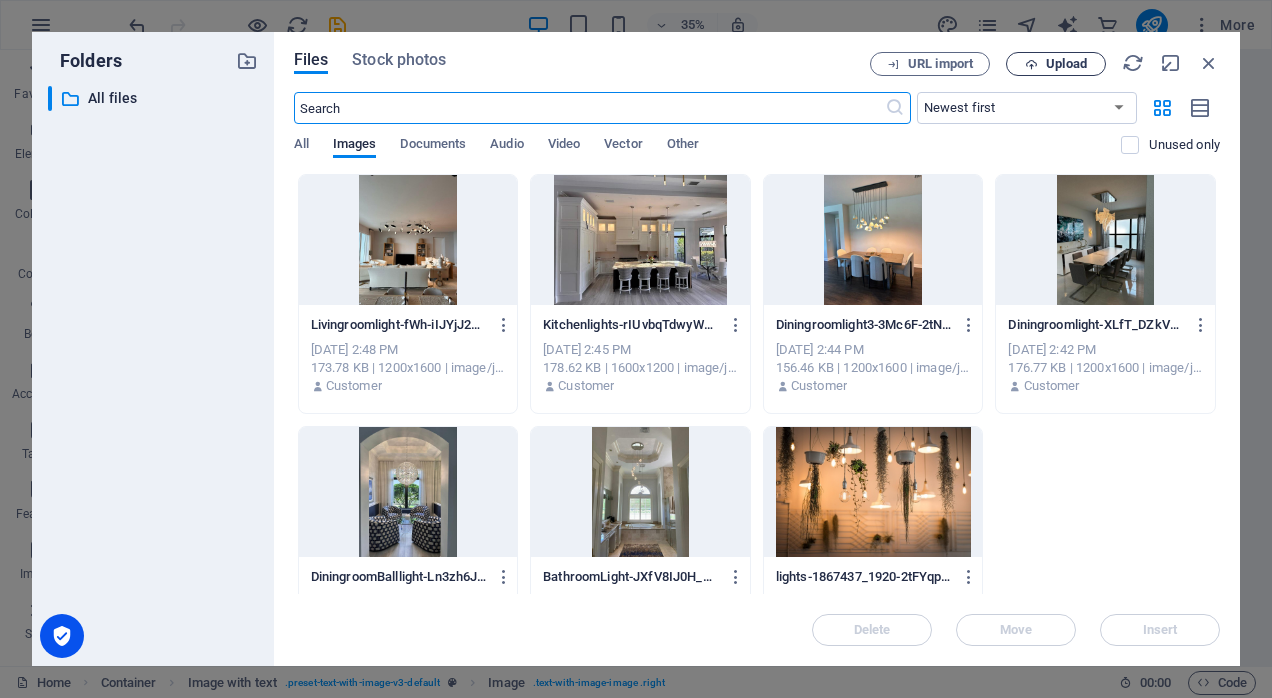 click on "Upload" at bounding box center (1066, 64) 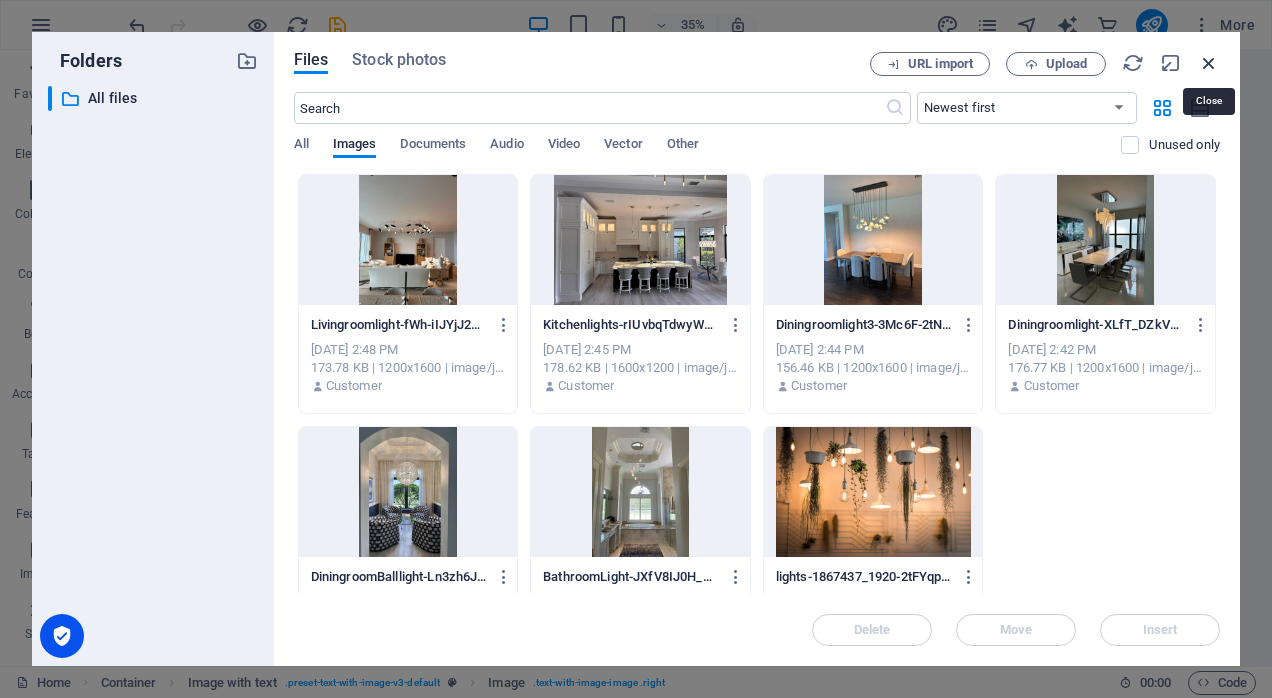 click at bounding box center [1209, 63] 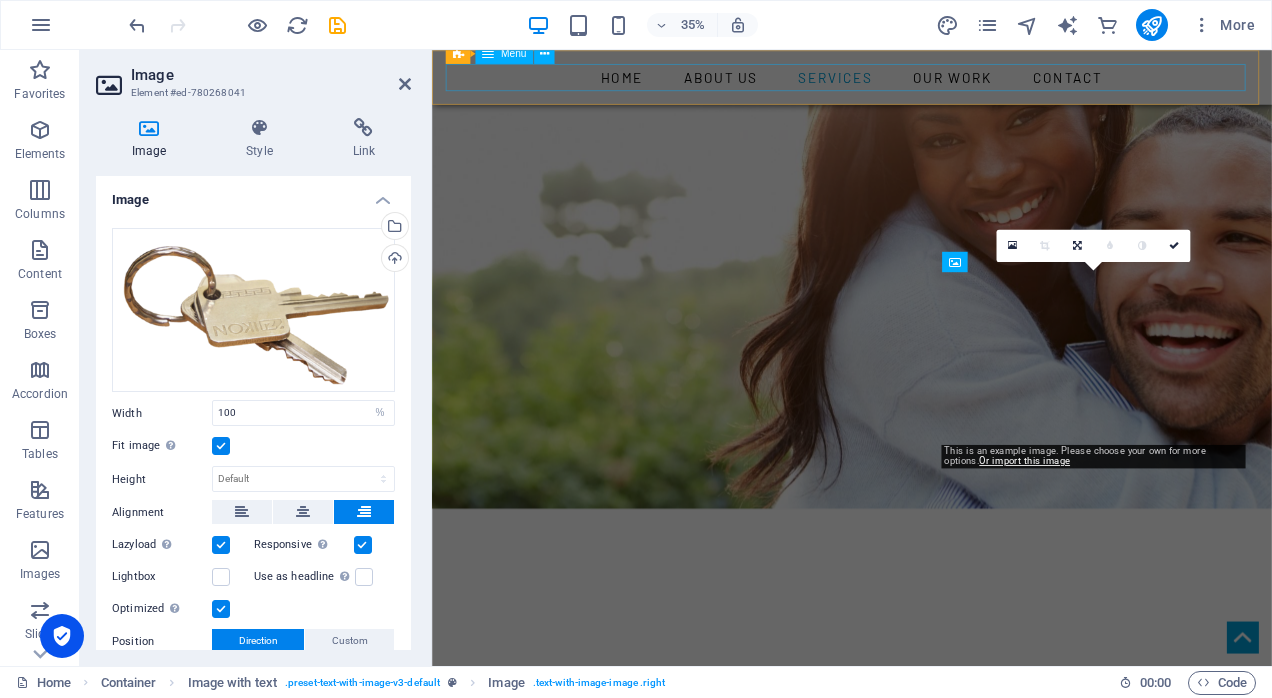 scroll, scrollTop: 1095, scrollLeft: 0, axis: vertical 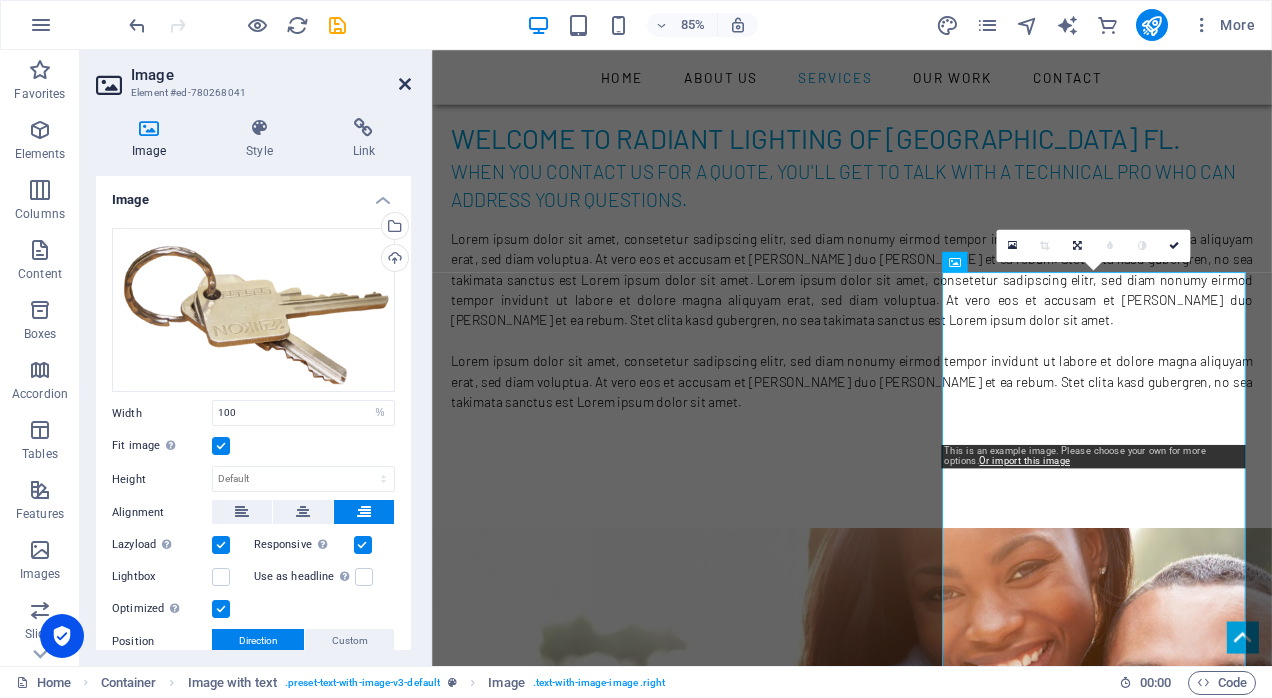 click at bounding box center [405, 84] 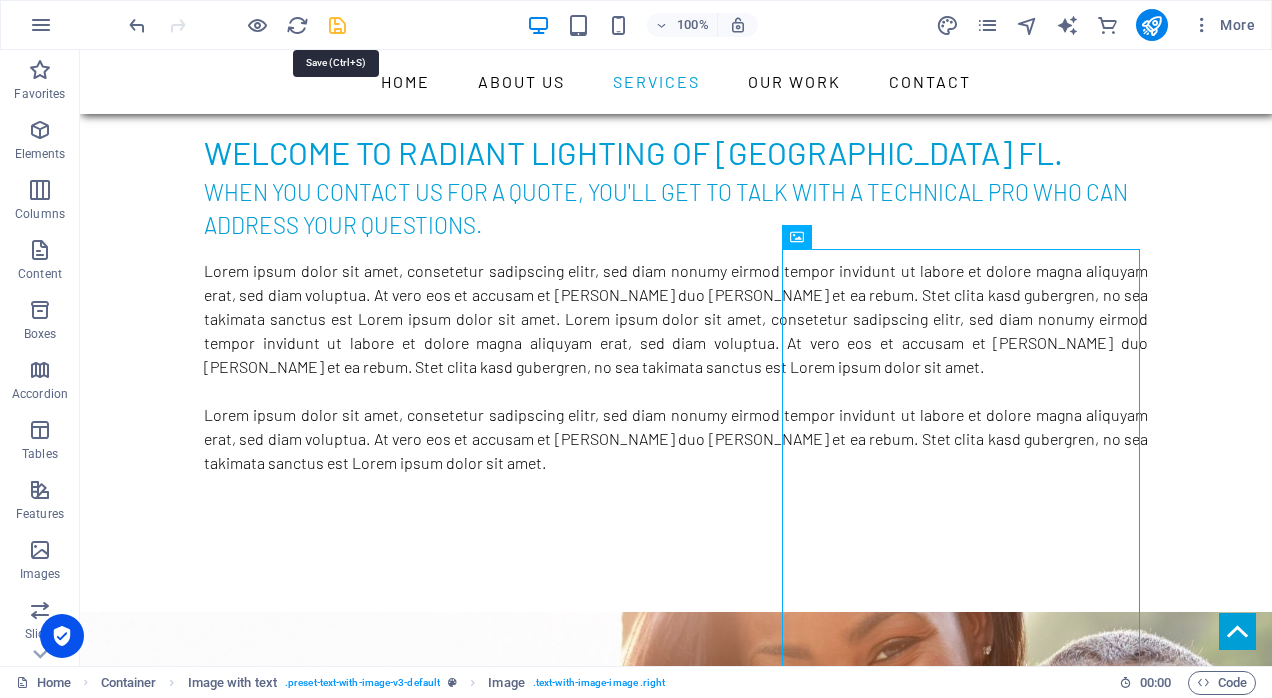 click at bounding box center [337, 25] 